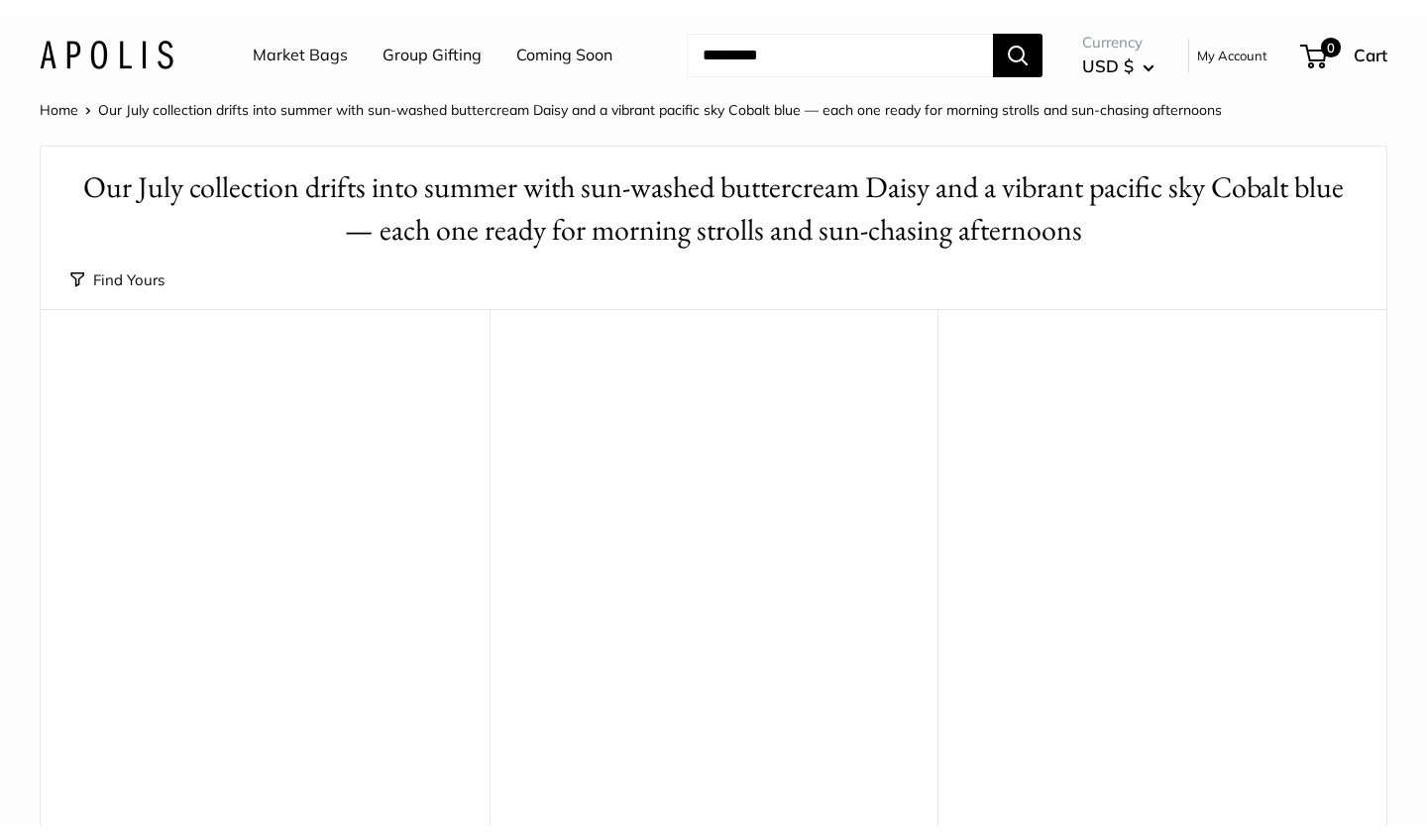 scroll, scrollTop: 0, scrollLeft: 0, axis: both 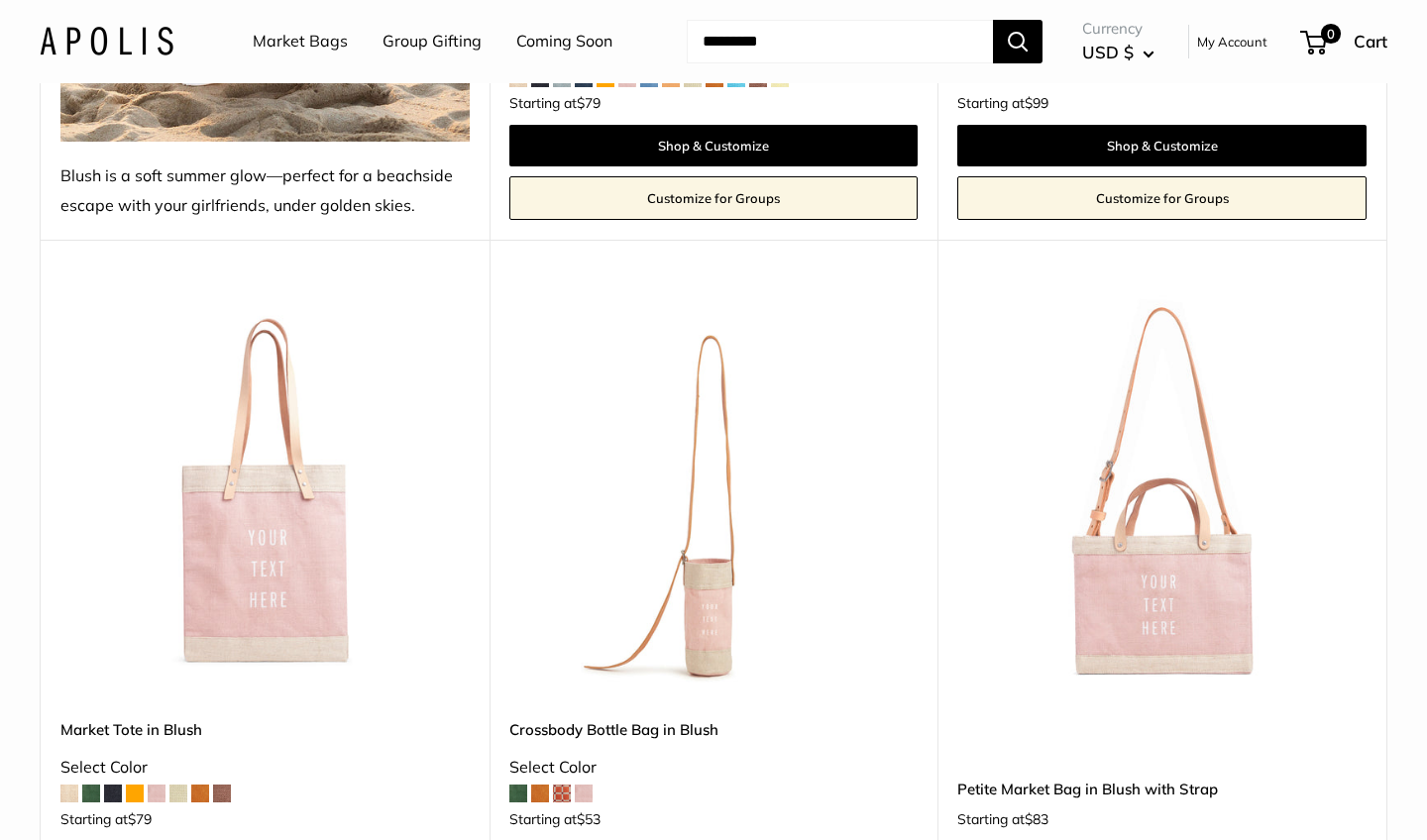 click at bounding box center [0, 0] 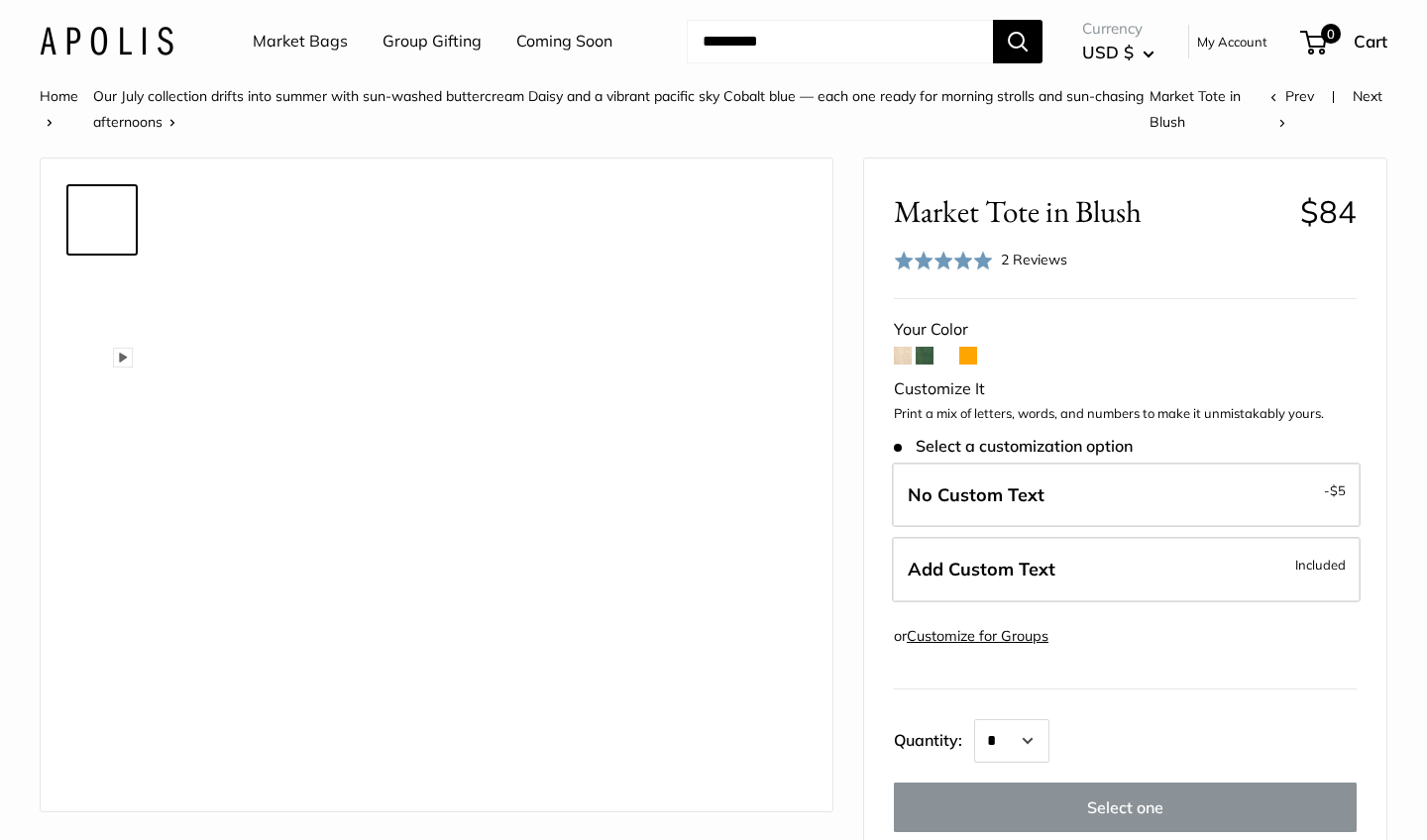 scroll, scrollTop: 0, scrollLeft: 0, axis: both 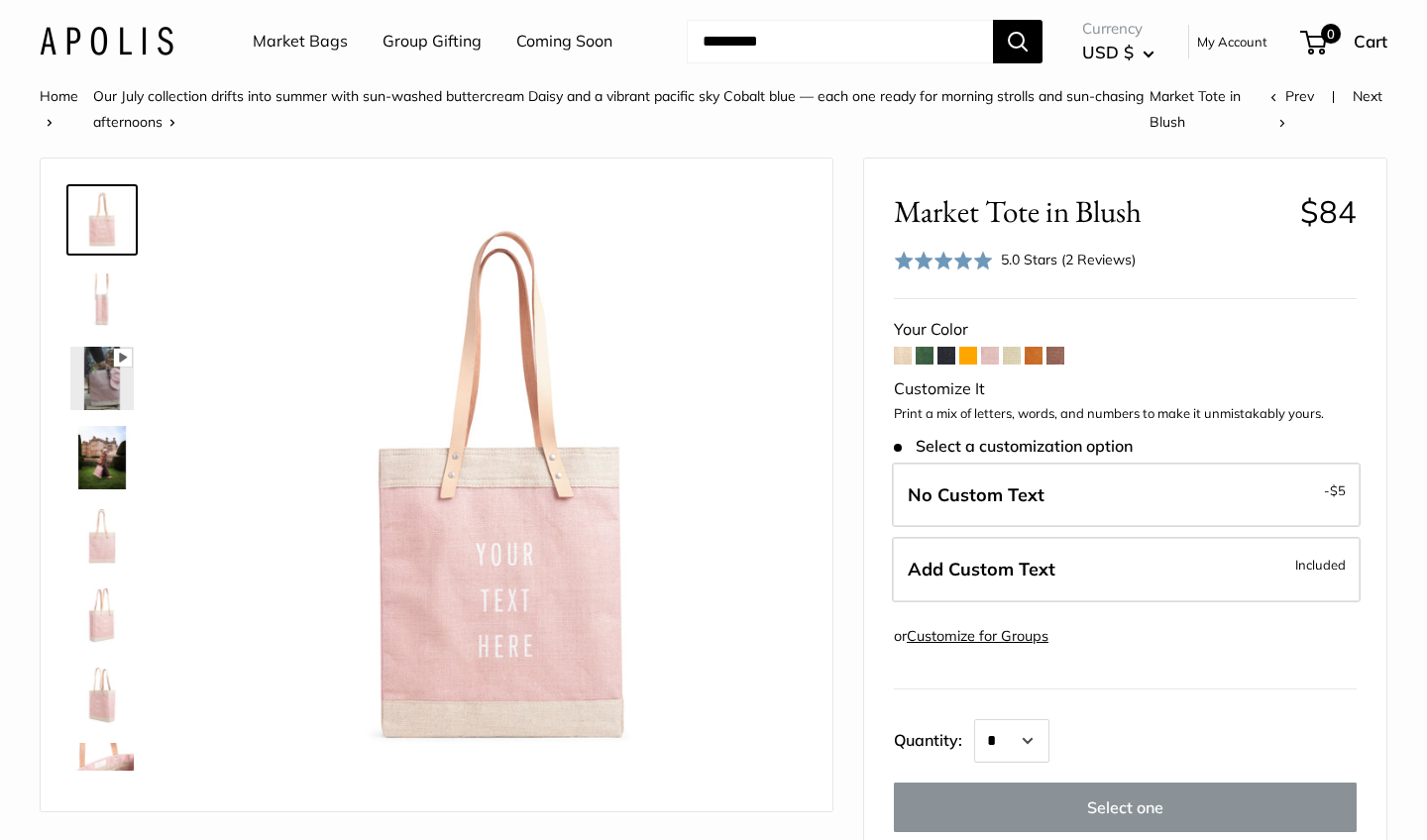 click at bounding box center (903, 356) 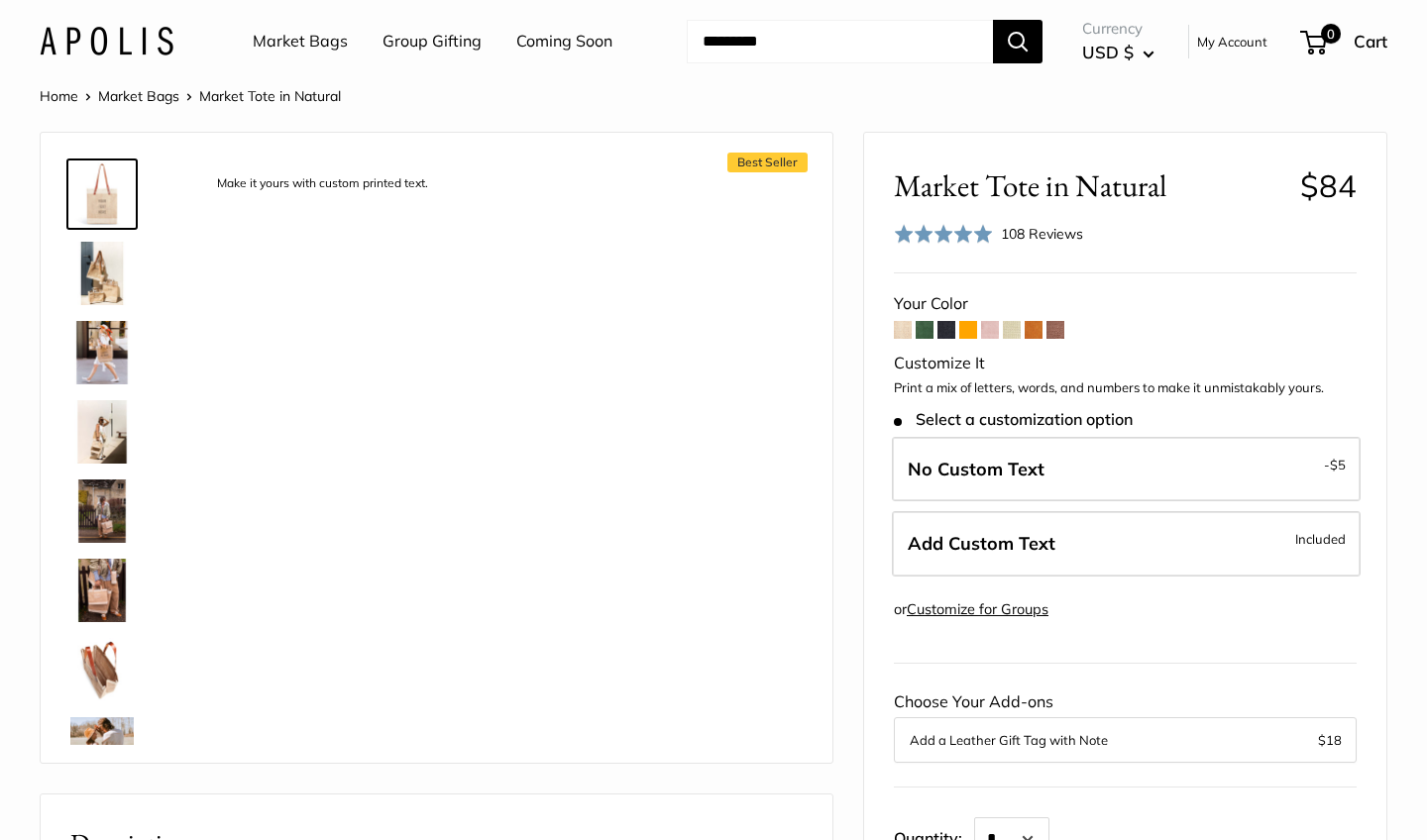 scroll, scrollTop: 0, scrollLeft: 0, axis: both 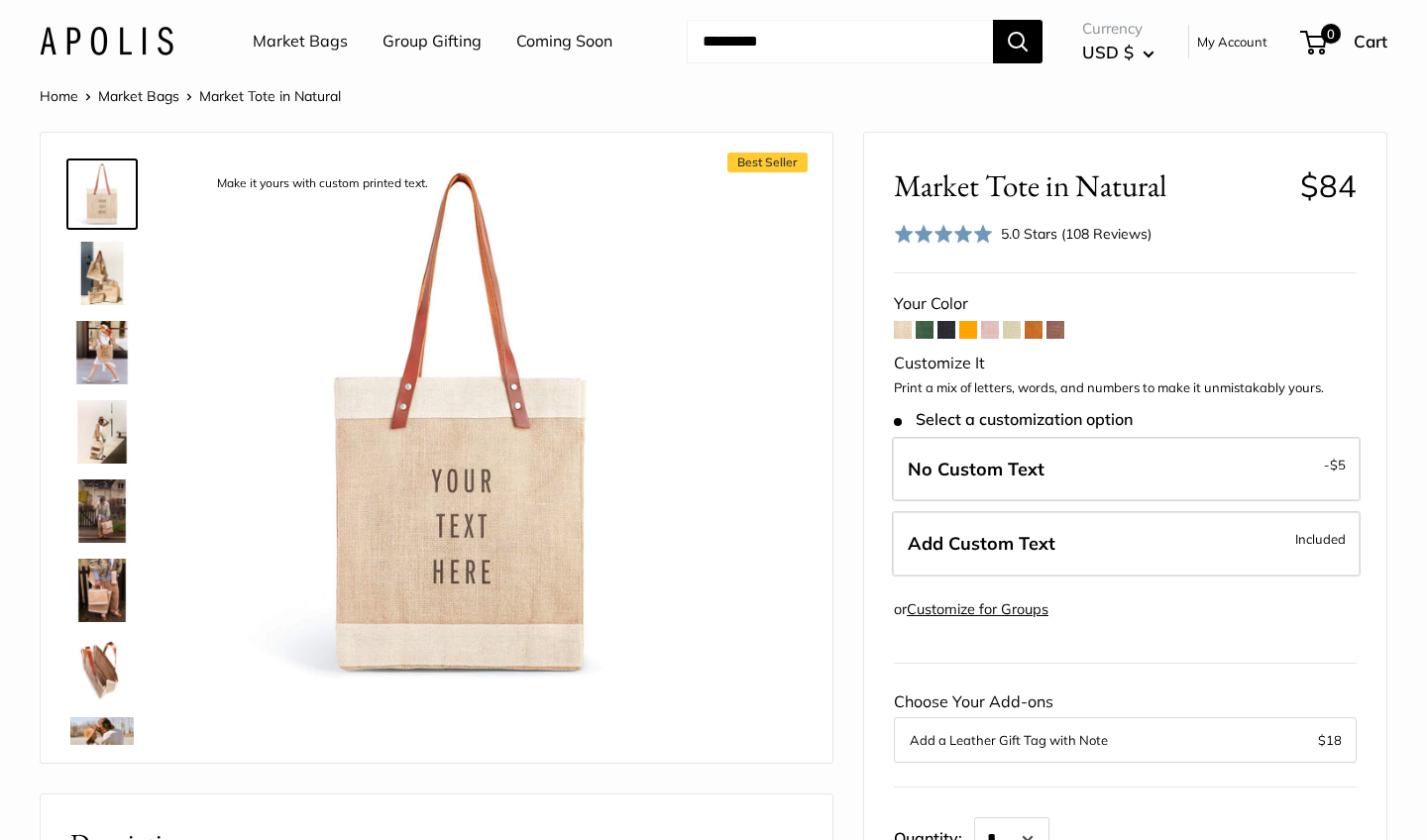 click at bounding box center (925, 330) 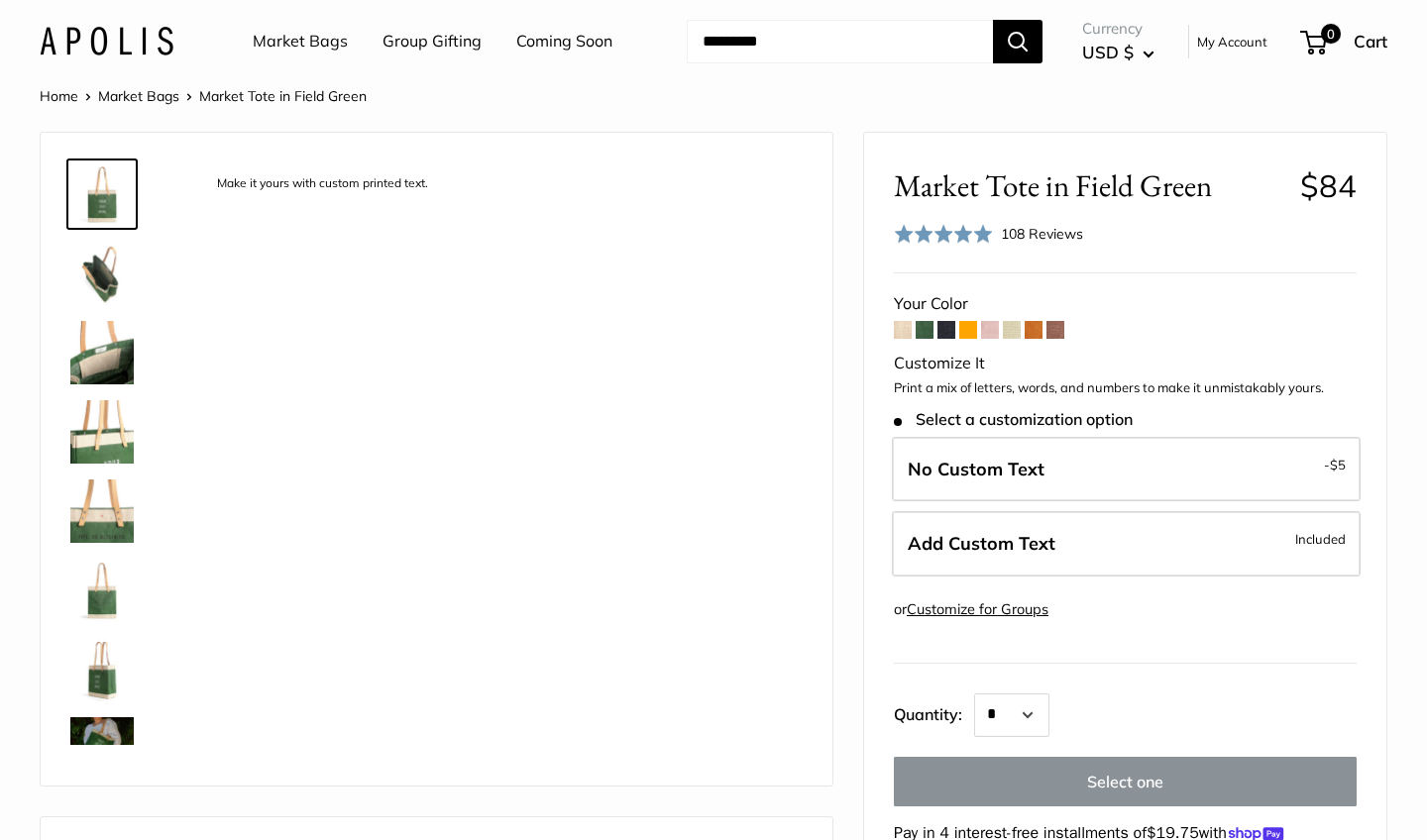 scroll, scrollTop: 0, scrollLeft: 0, axis: both 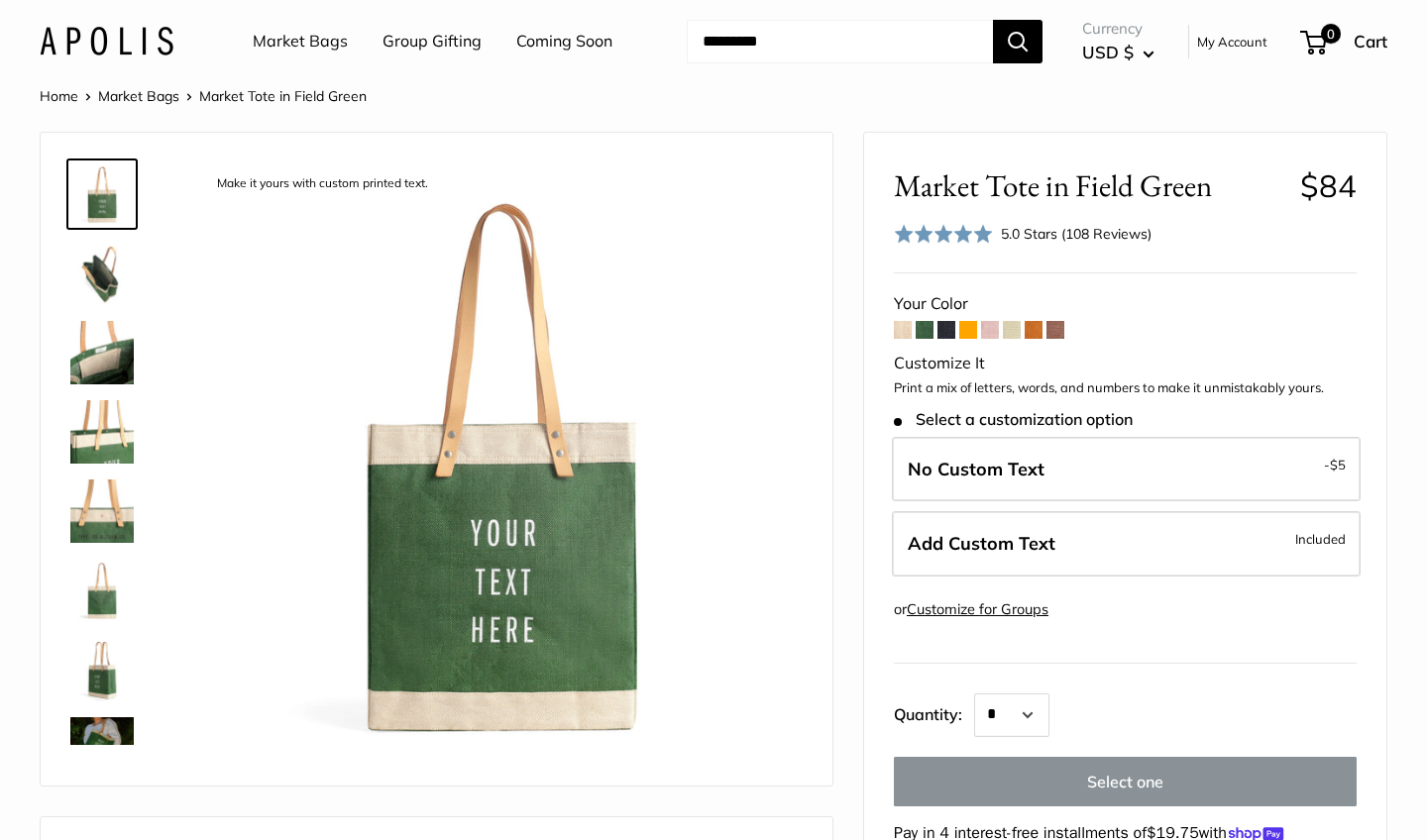 click at bounding box center (946, 330) 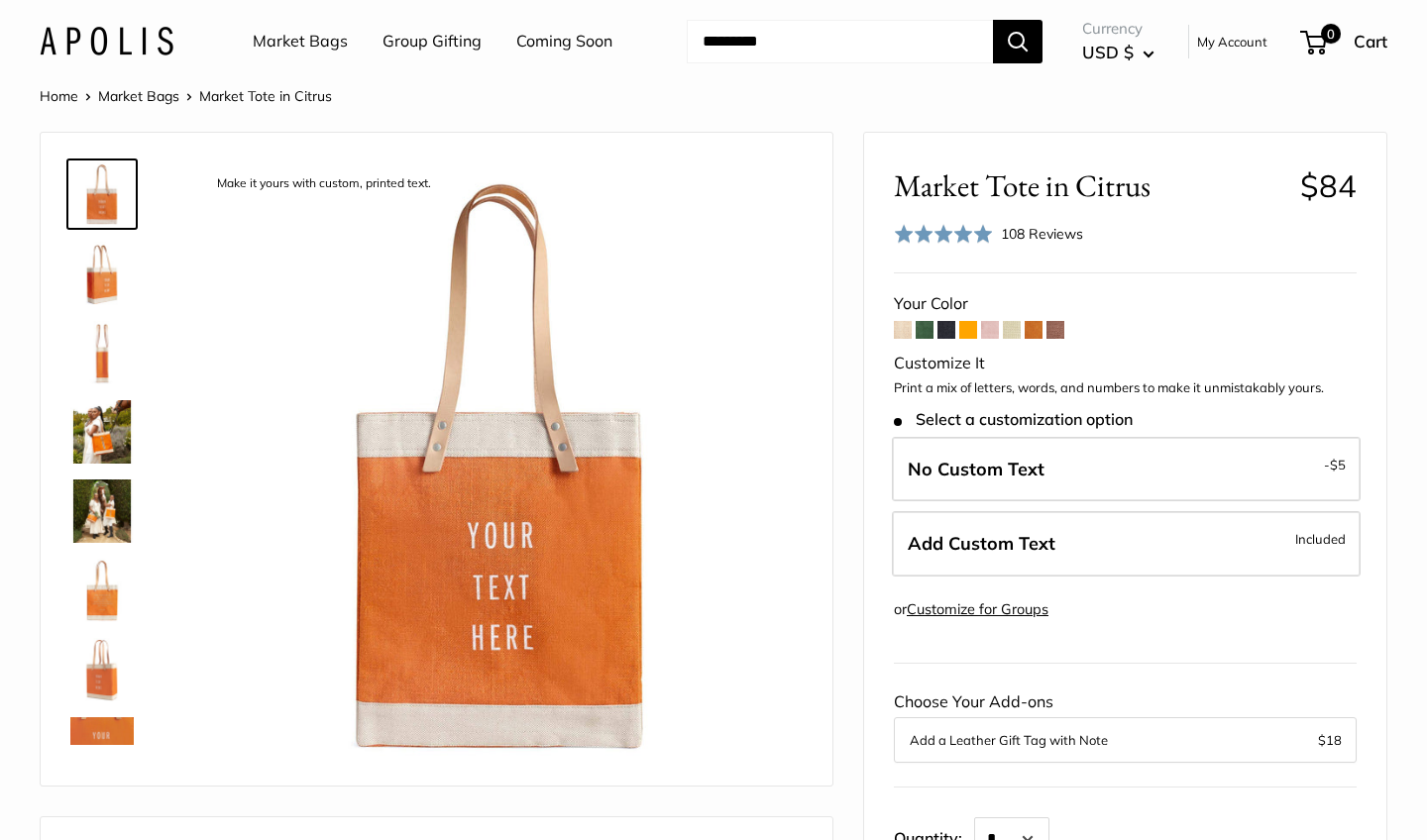 scroll, scrollTop: 0, scrollLeft: 0, axis: both 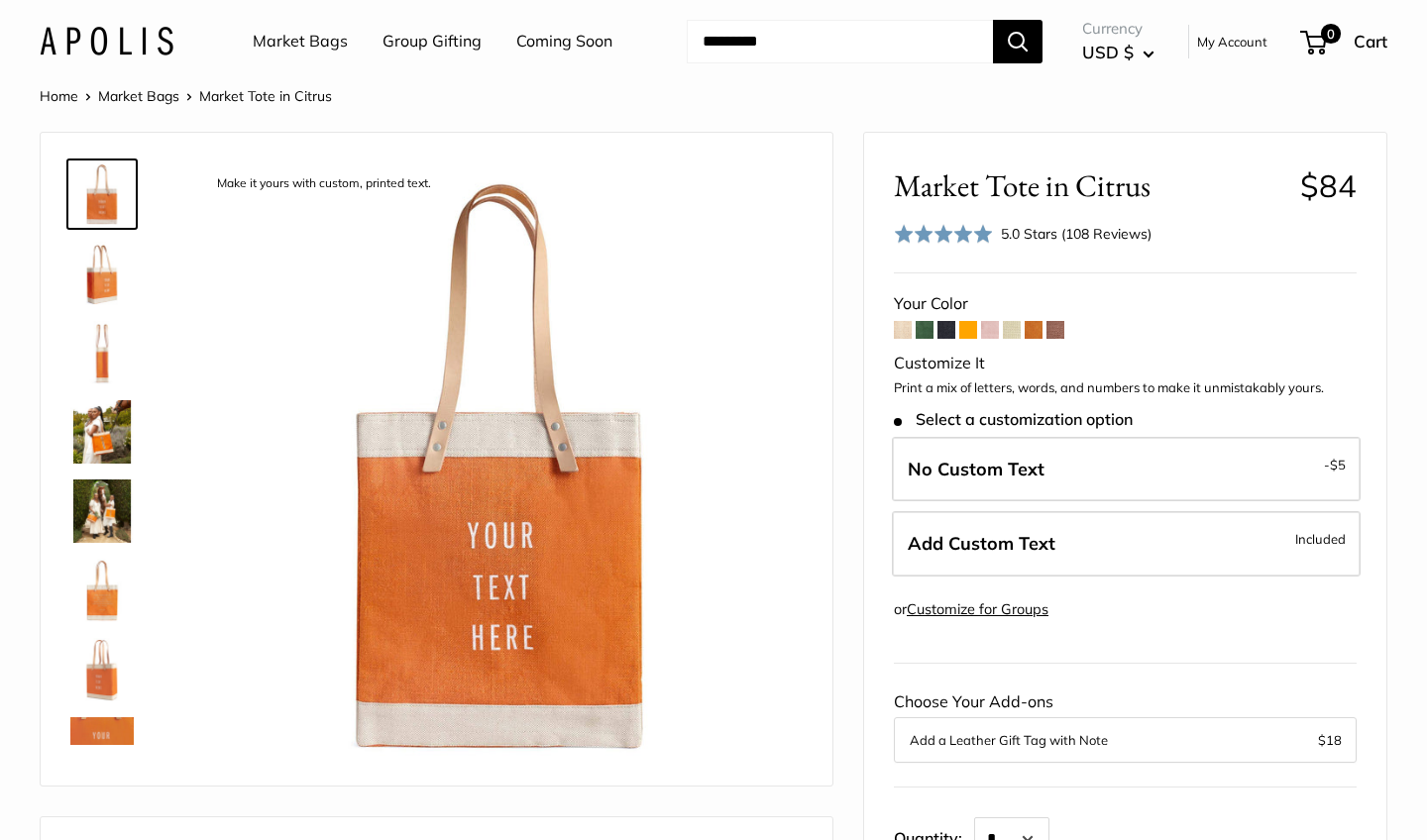 click at bounding box center [102, 432] 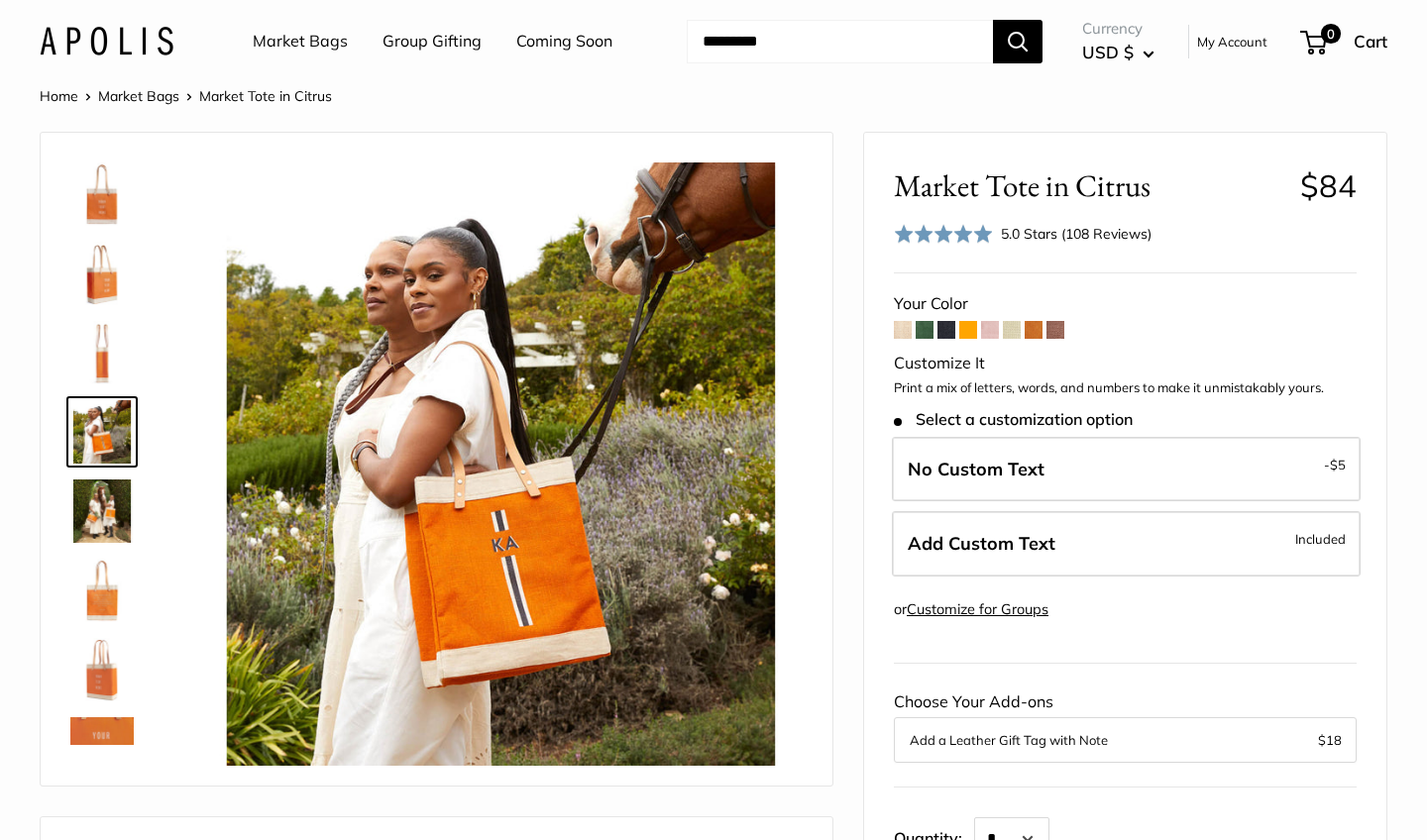 click at bounding box center [102, 511] 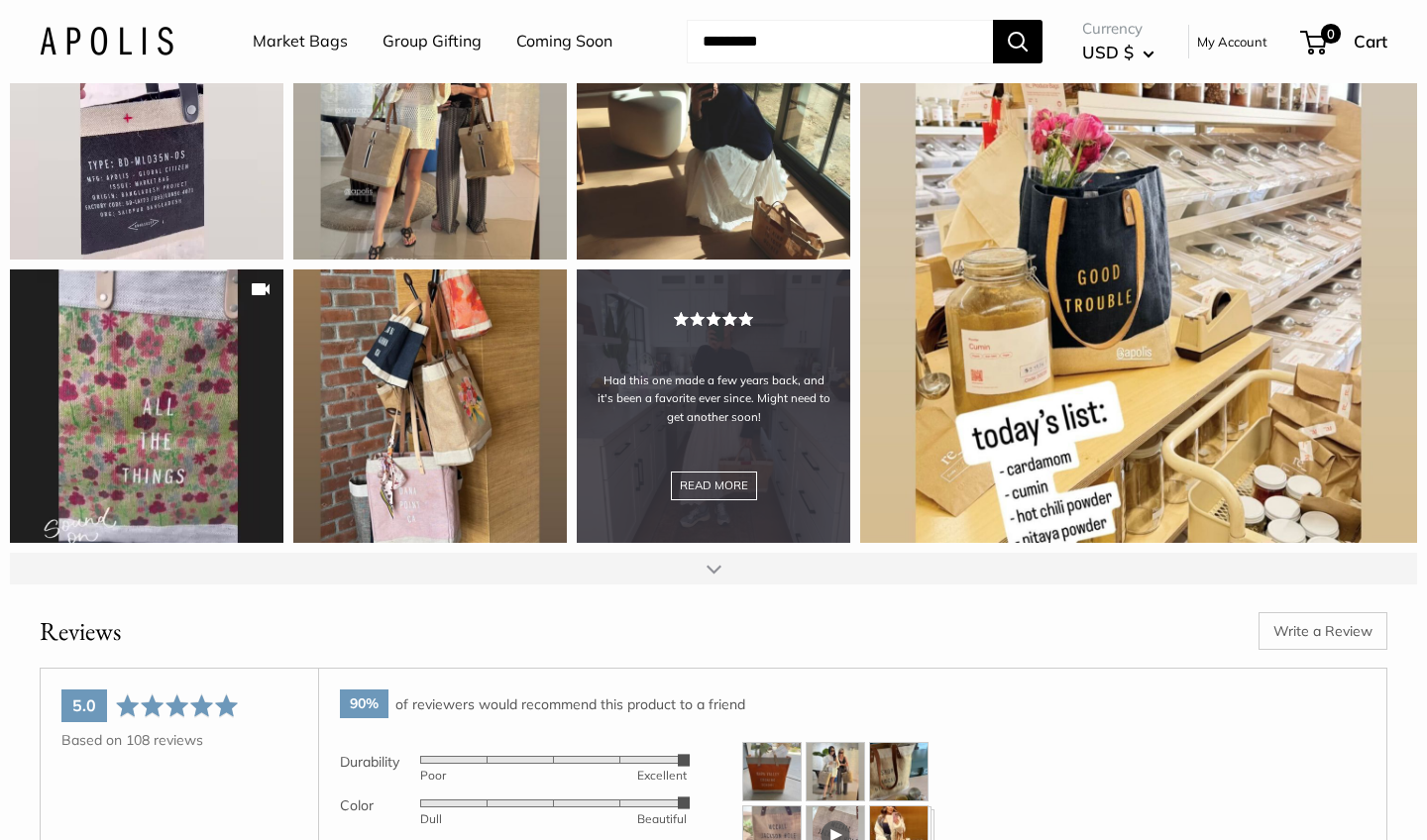 scroll, scrollTop: 2378, scrollLeft: 0, axis: vertical 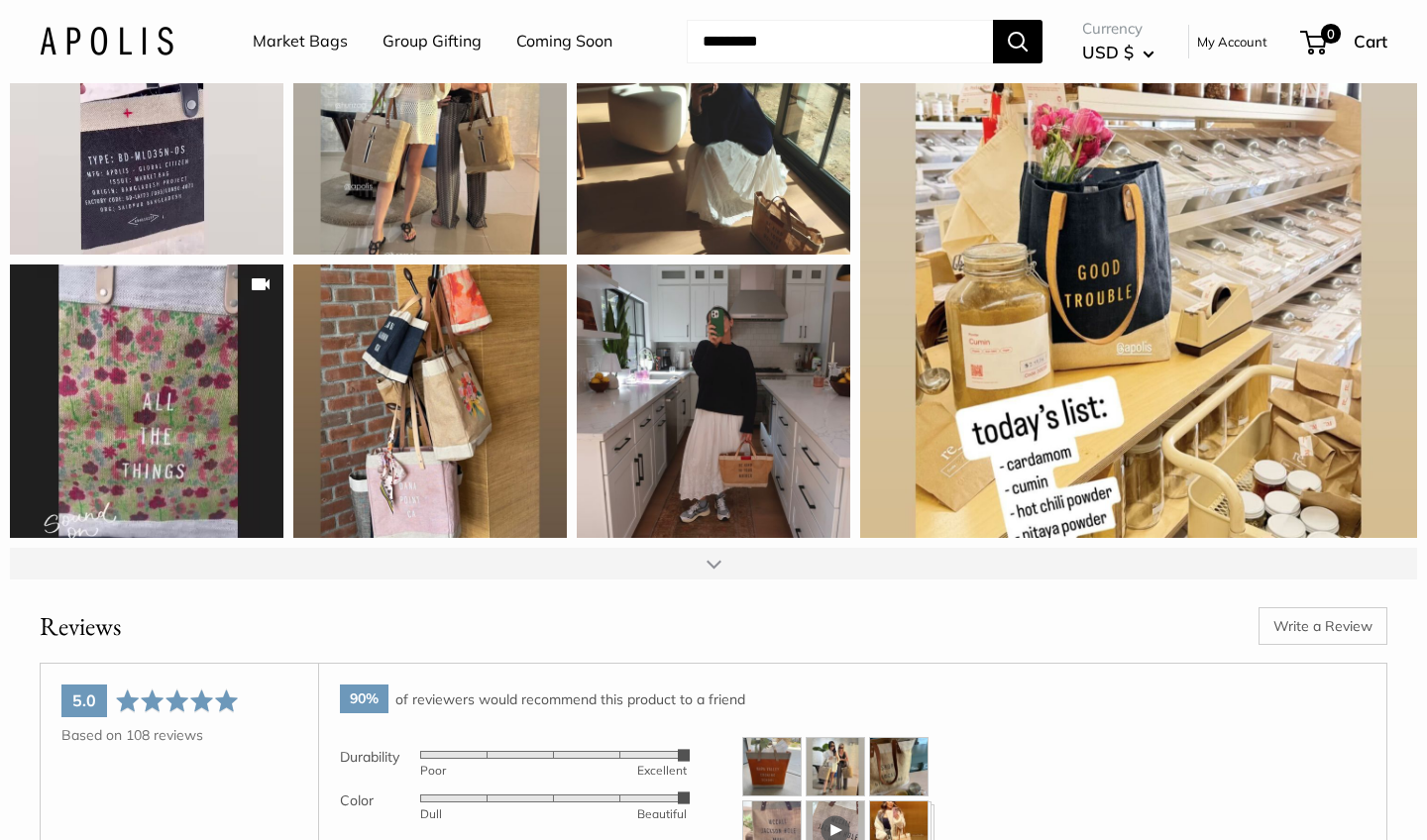 click at bounding box center [714, 564] 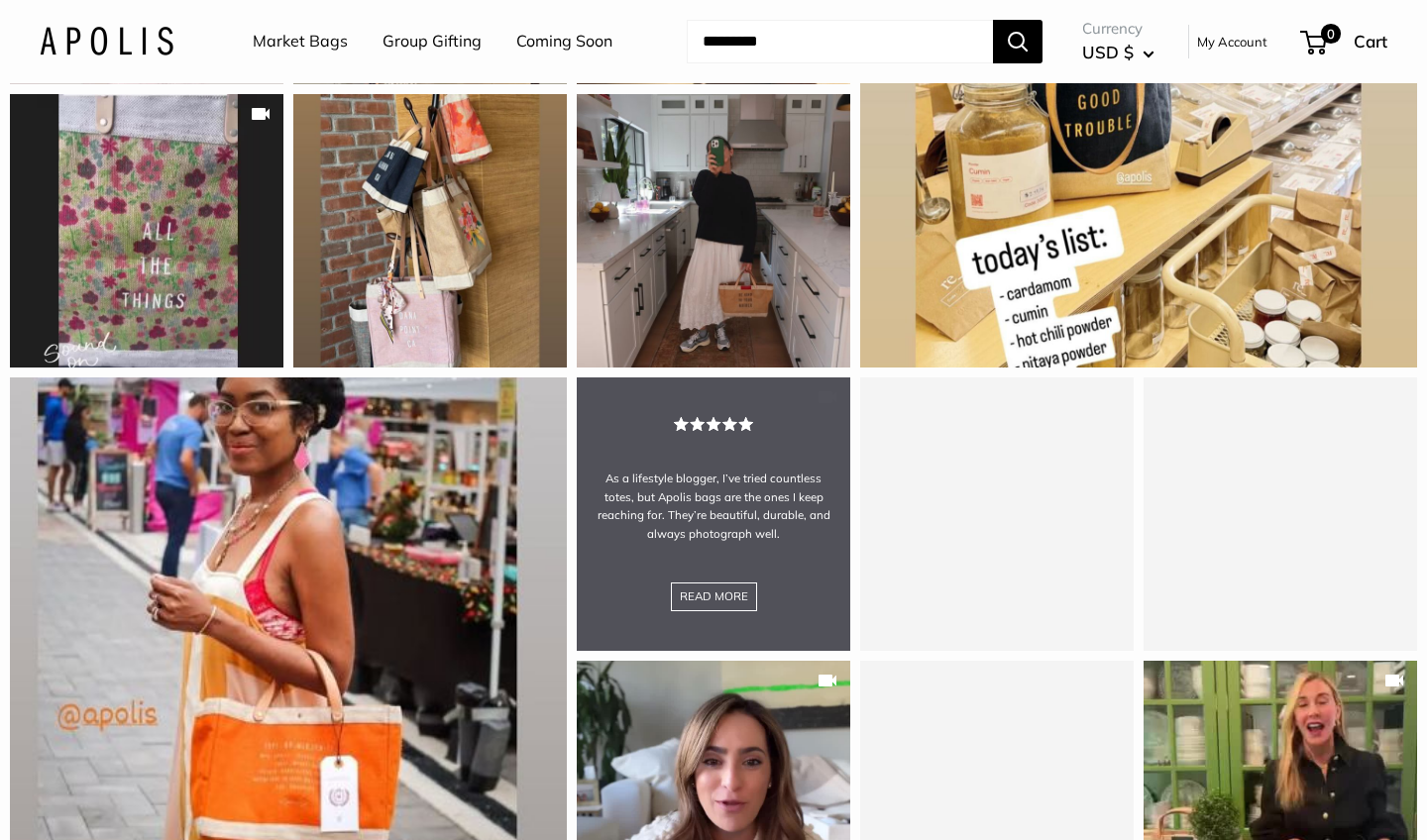 scroll, scrollTop: 2565, scrollLeft: 0, axis: vertical 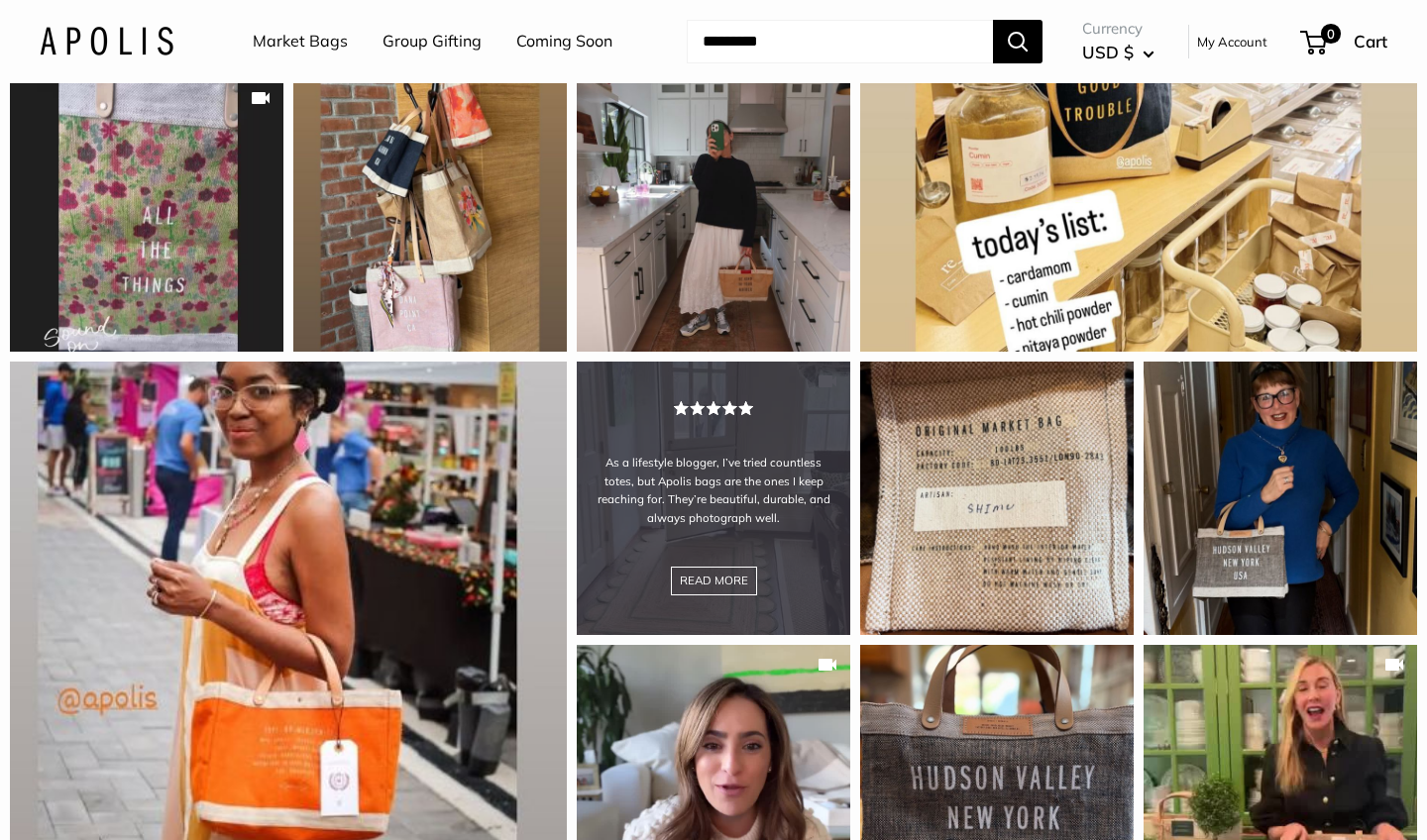 click on "As a lifestyle blogger, I’ve tried countless totes, but Apolis bags are the ones I keep reaching for. They’re beautiful, durable, and always photograph well.
READ MORE" at bounding box center [714, 498] 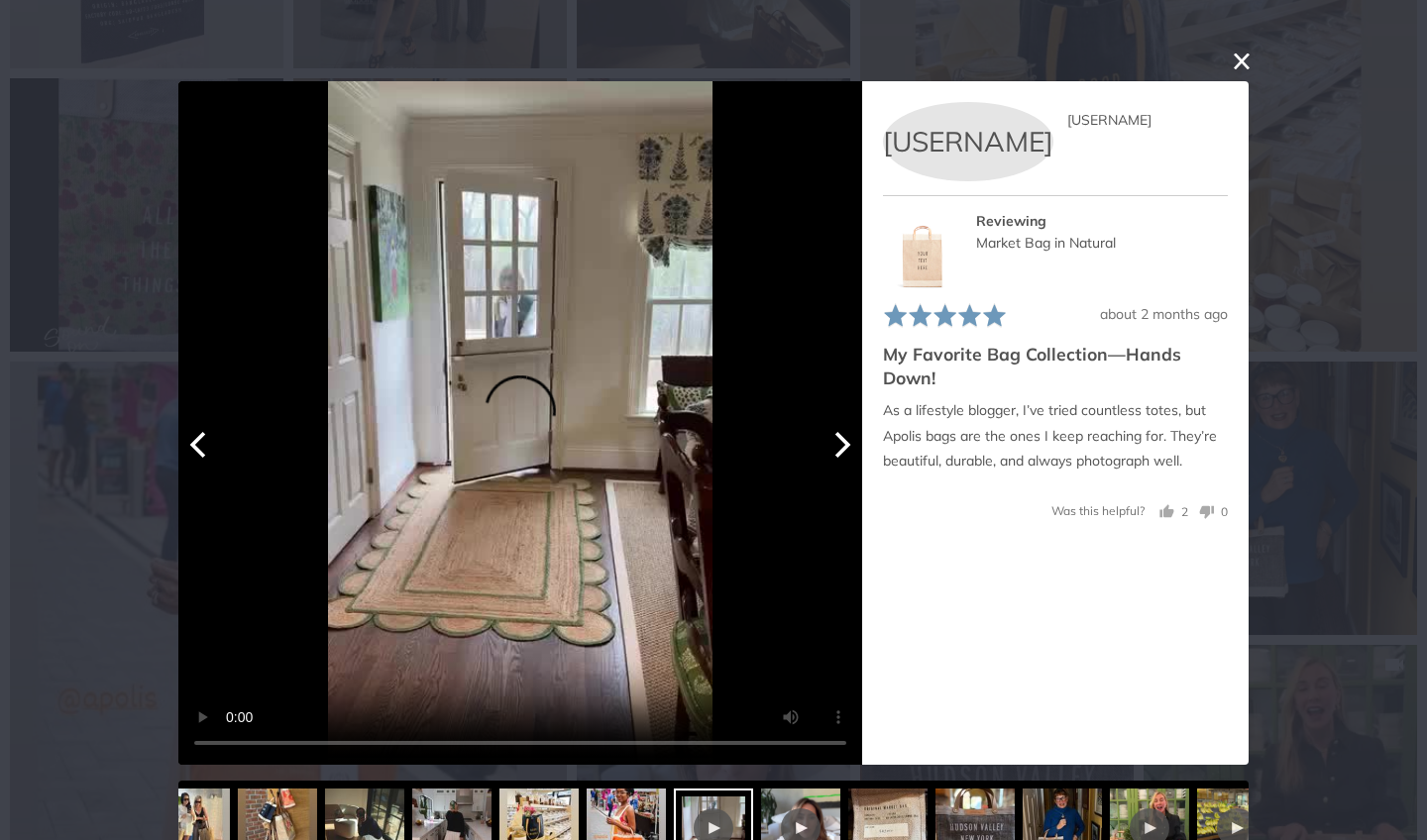 click on "Your browser doesn't support HTML5 videos." at bounding box center (520, 423) 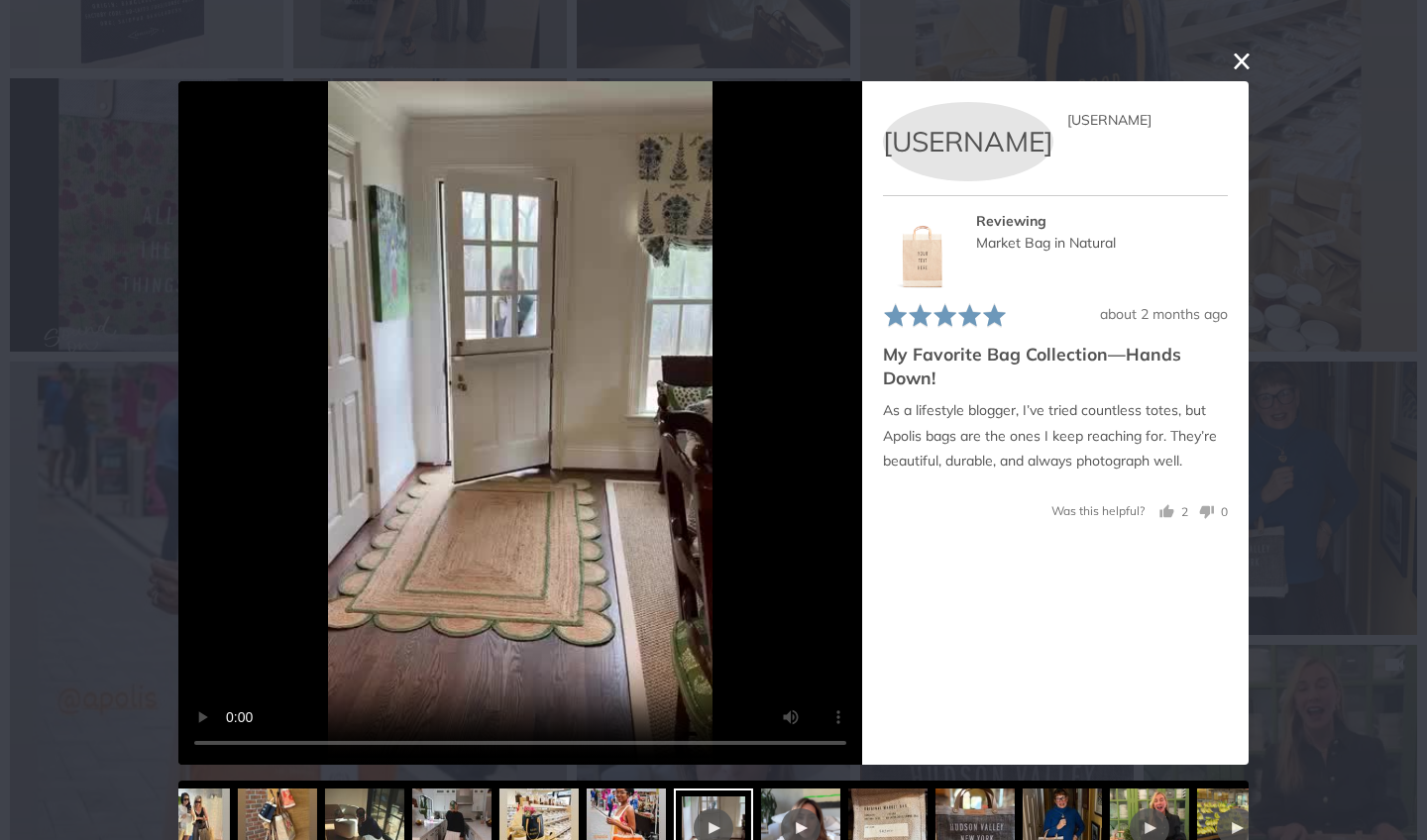 click at bounding box center [1242, 61] 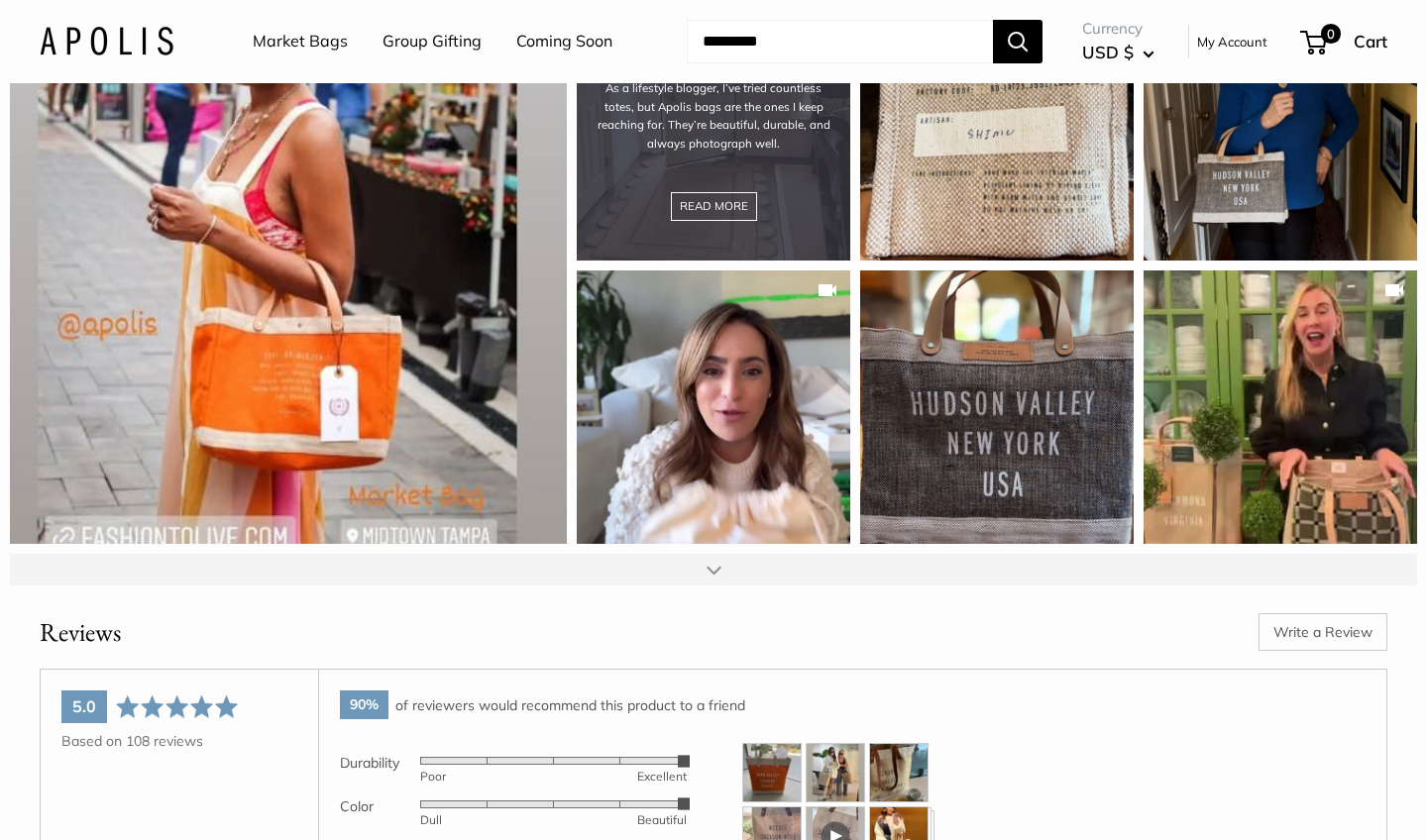 scroll, scrollTop: 3004, scrollLeft: 0, axis: vertical 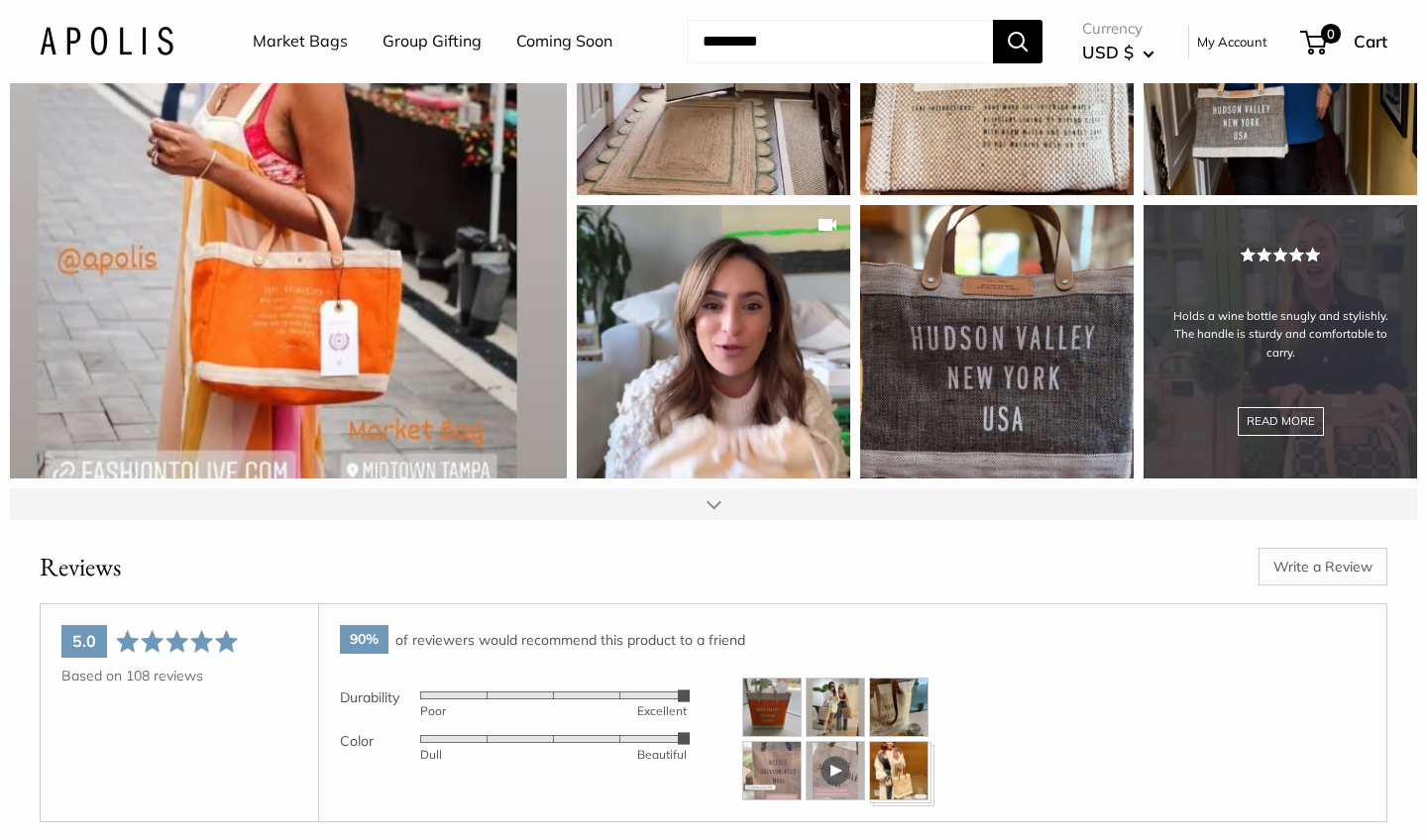 click on "Holds a wine bottle snugly and stylishly. The handle is sturdy and comfortable to carry.
READ MORE" at bounding box center (1280, 342) 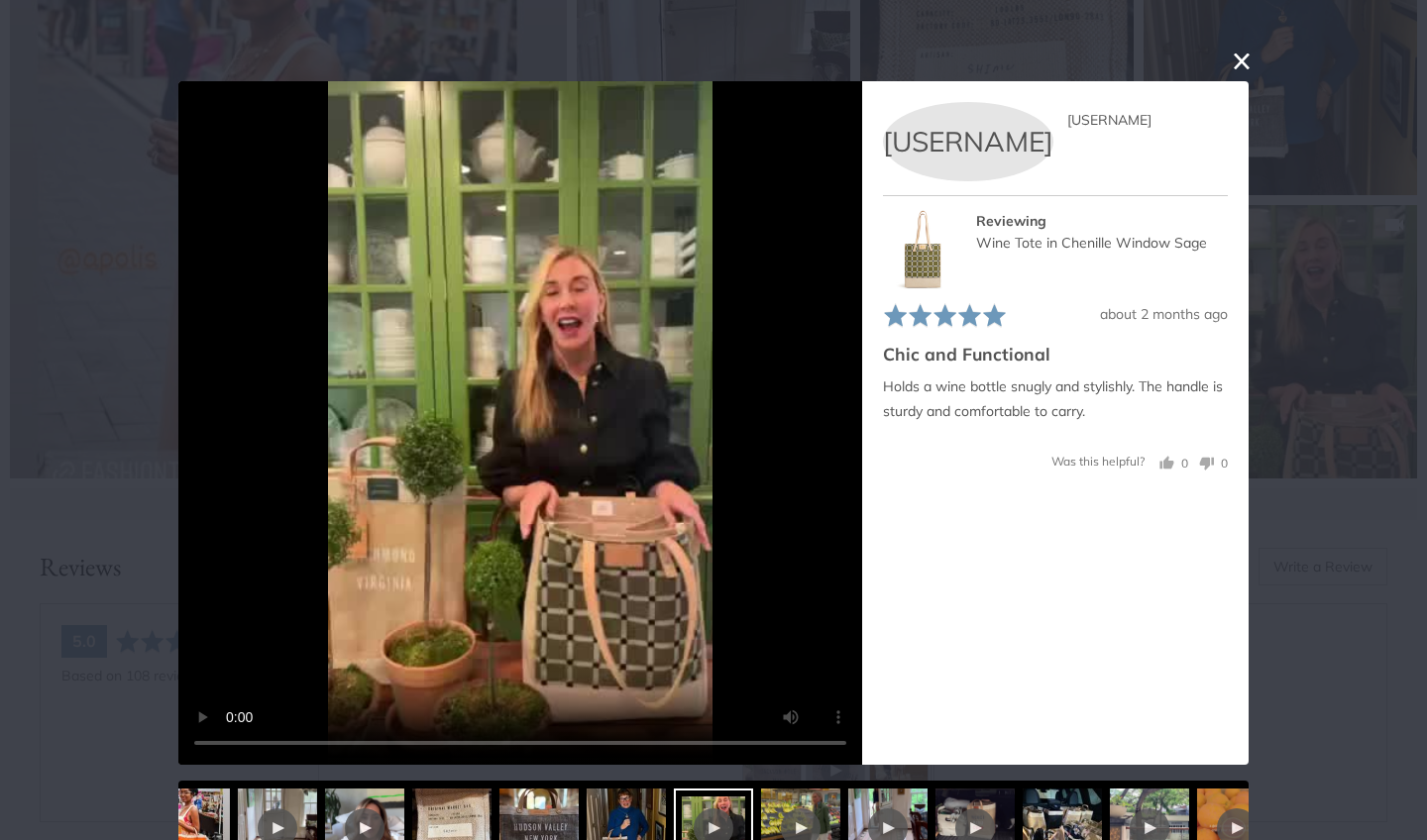 click at bounding box center [1242, 61] 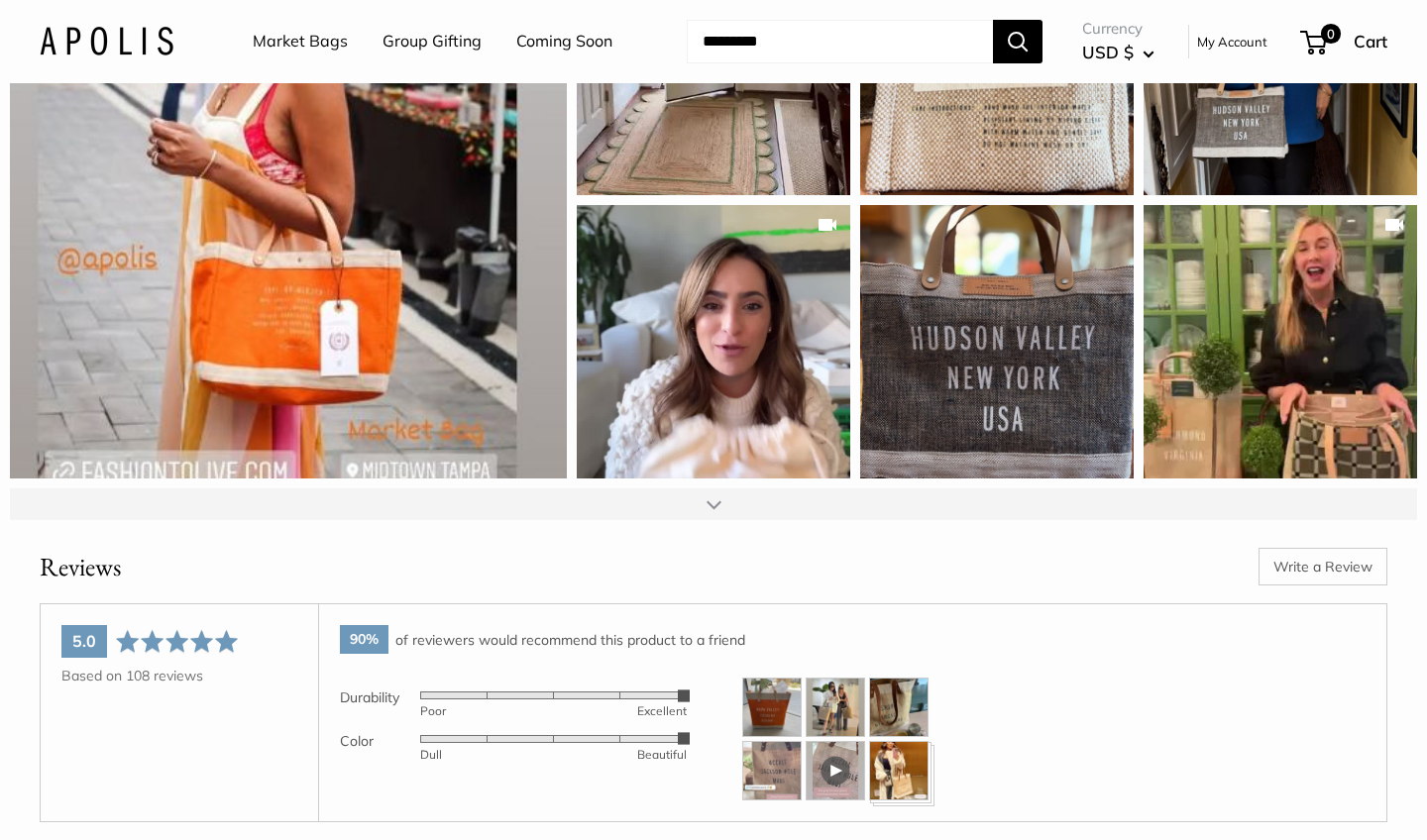 click at bounding box center [714, 504] 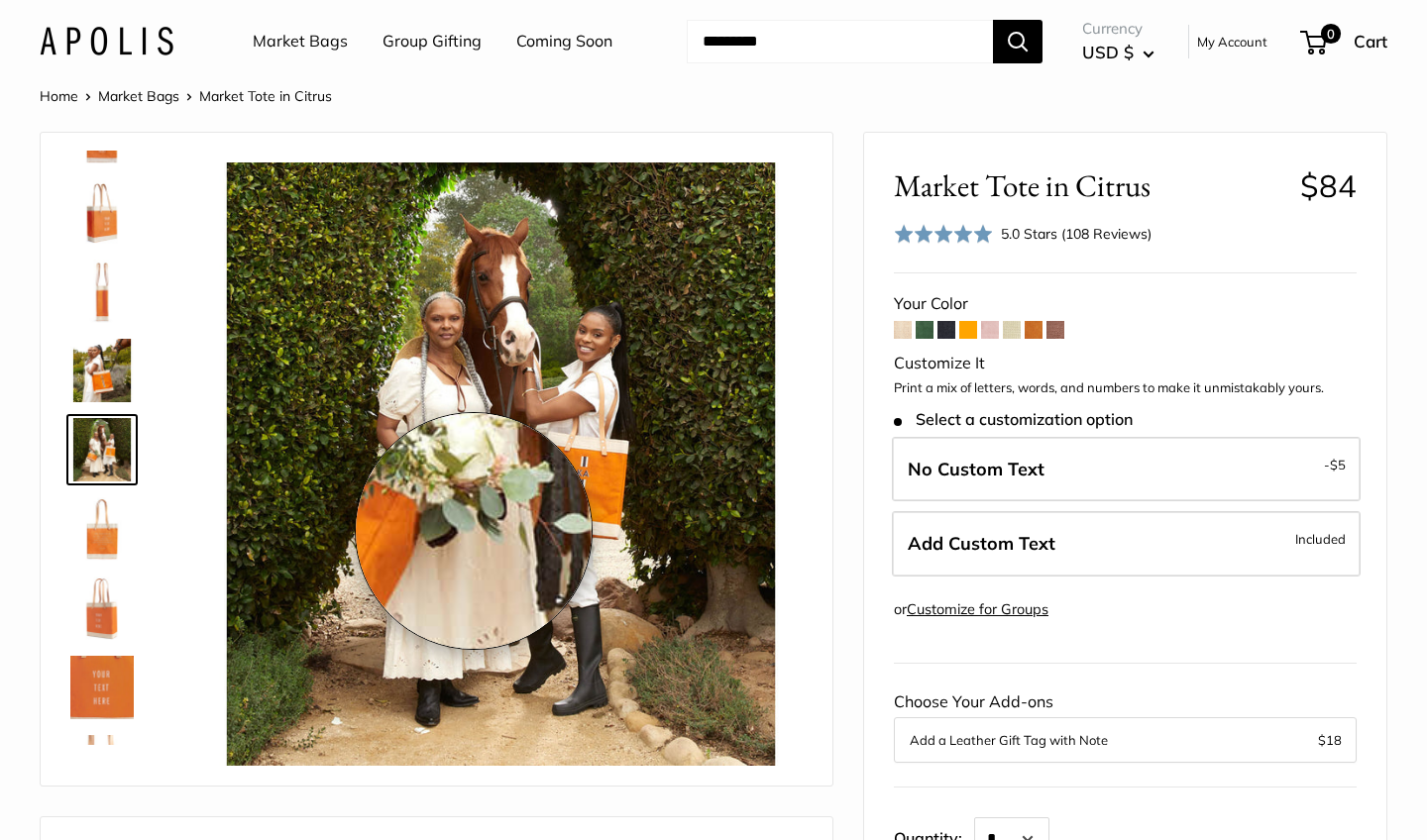 scroll, scrollTop: 0, scrollLeft: 0, axis: both 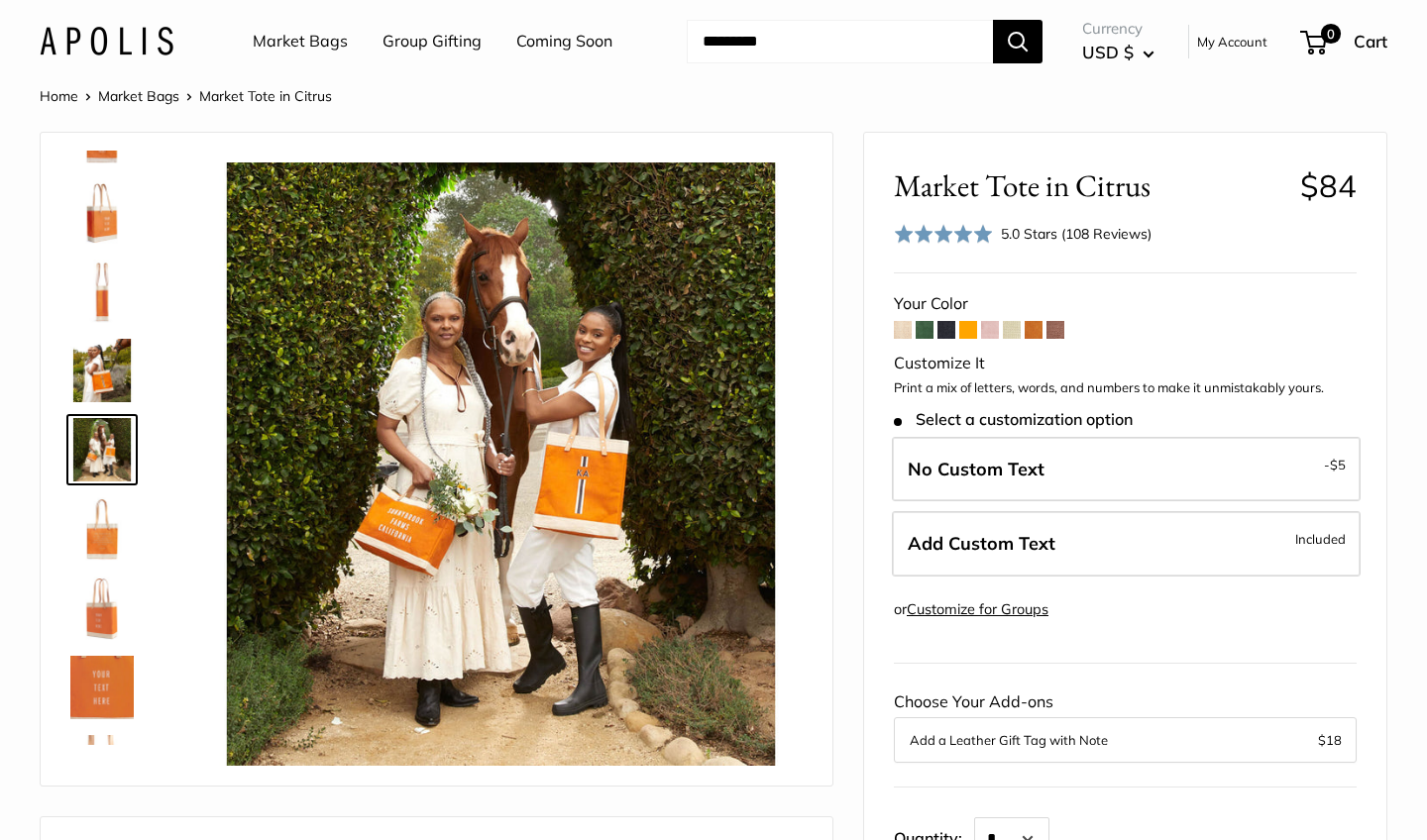 click on "Market Bags" at bounding box center (300, 42) 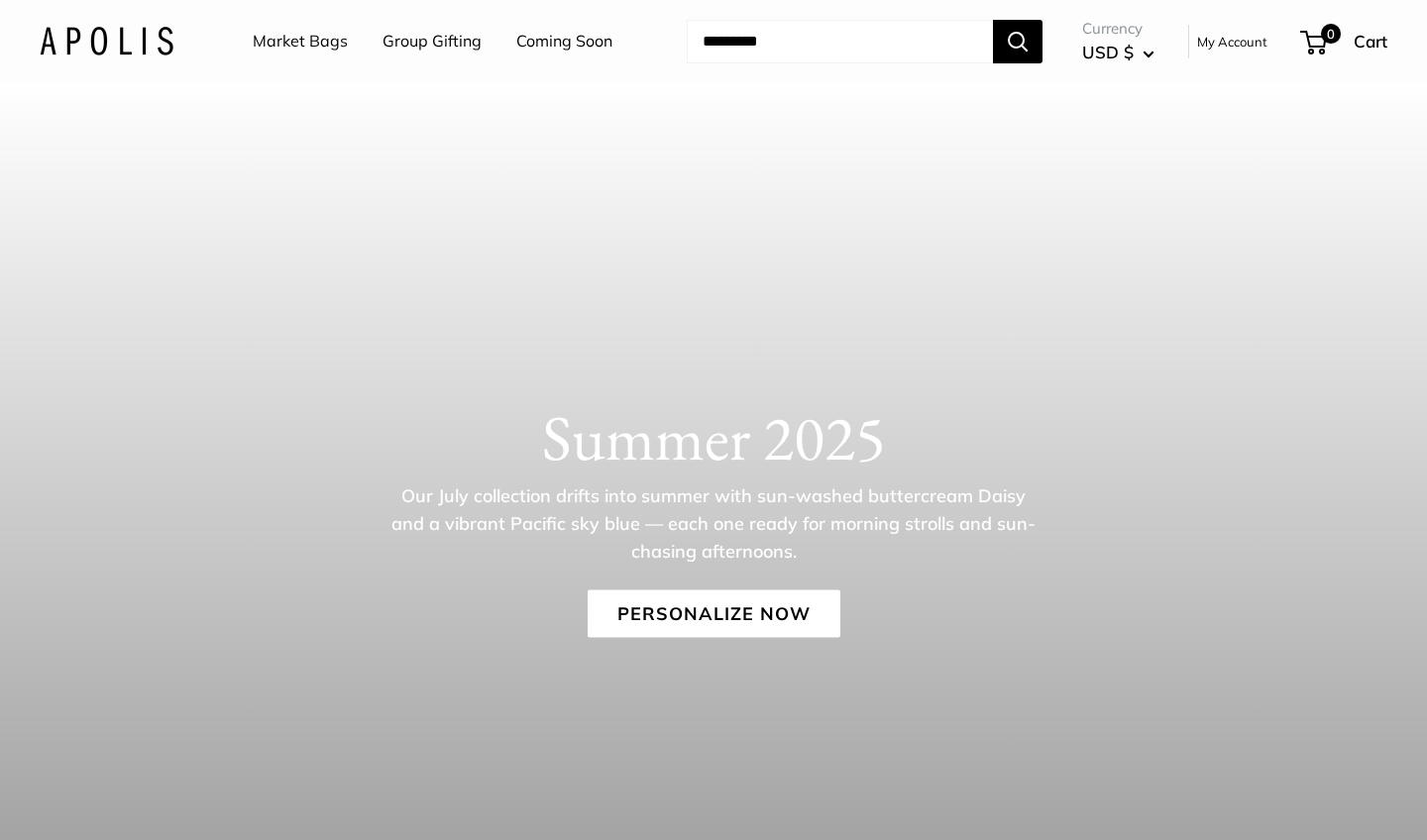 scroll, scrollTop: 0, scrollLeft: 0, axis: both 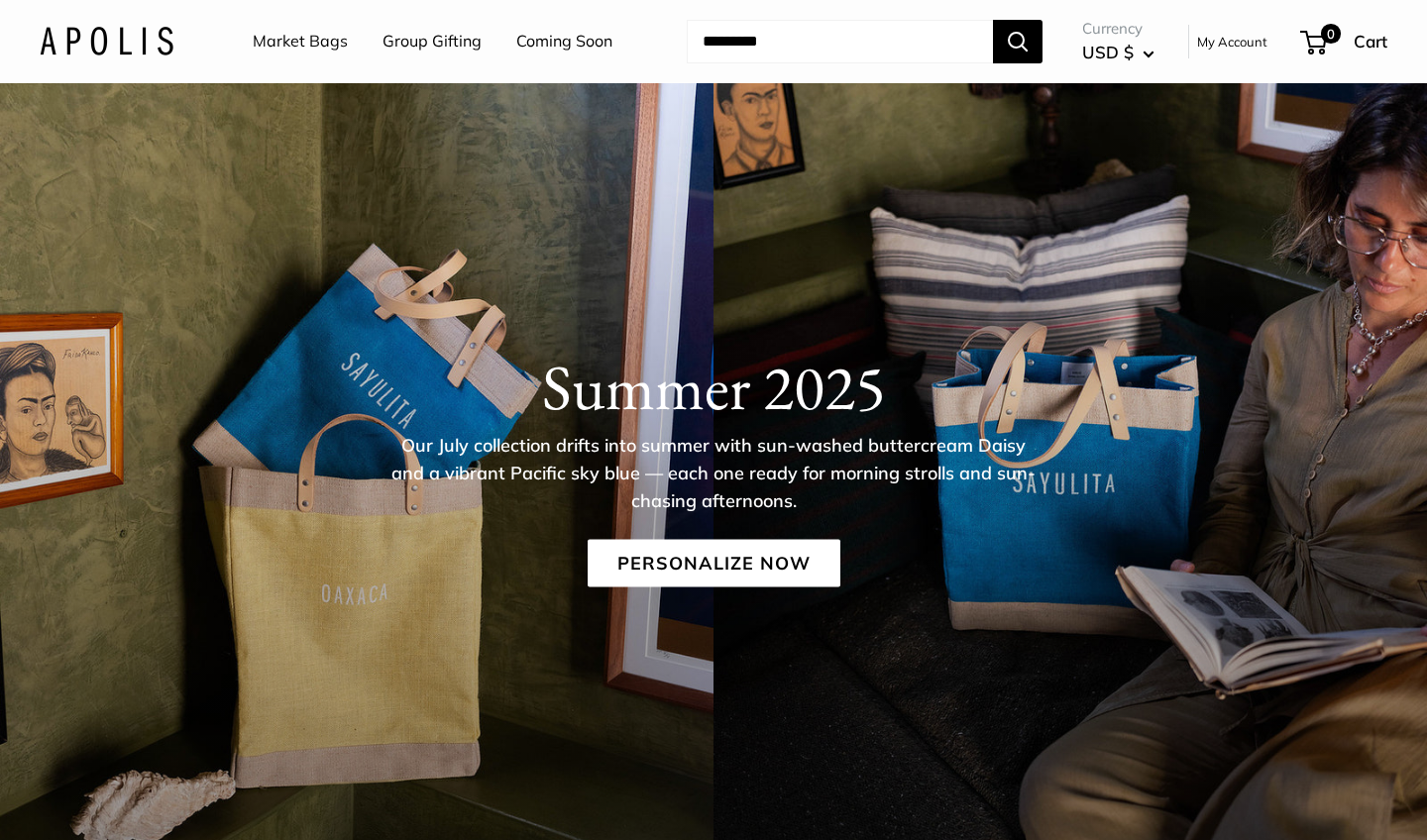 click at bounding box center [106, 41] 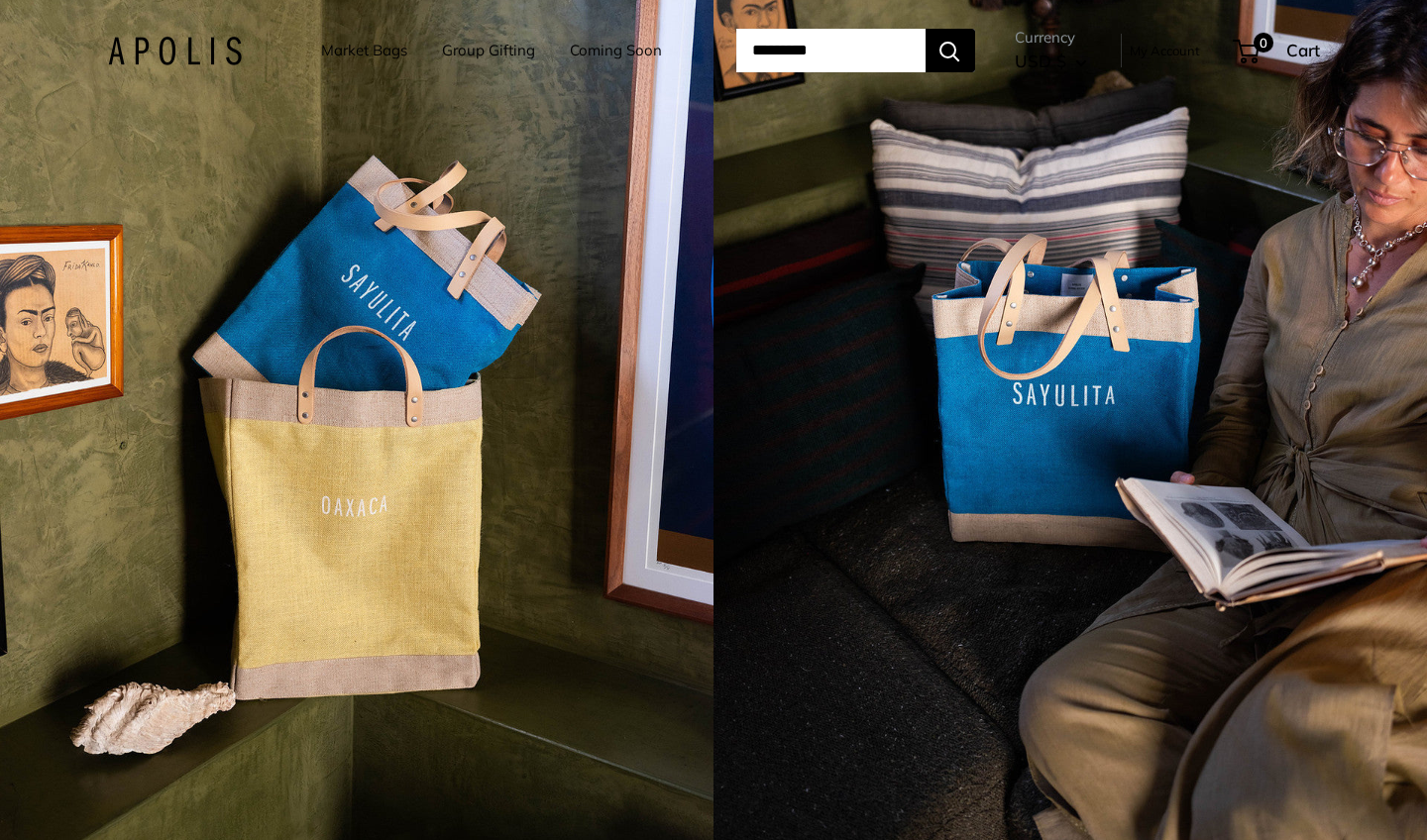 scroll, scrollTop: 0, scrollLeft: 0, axis: both 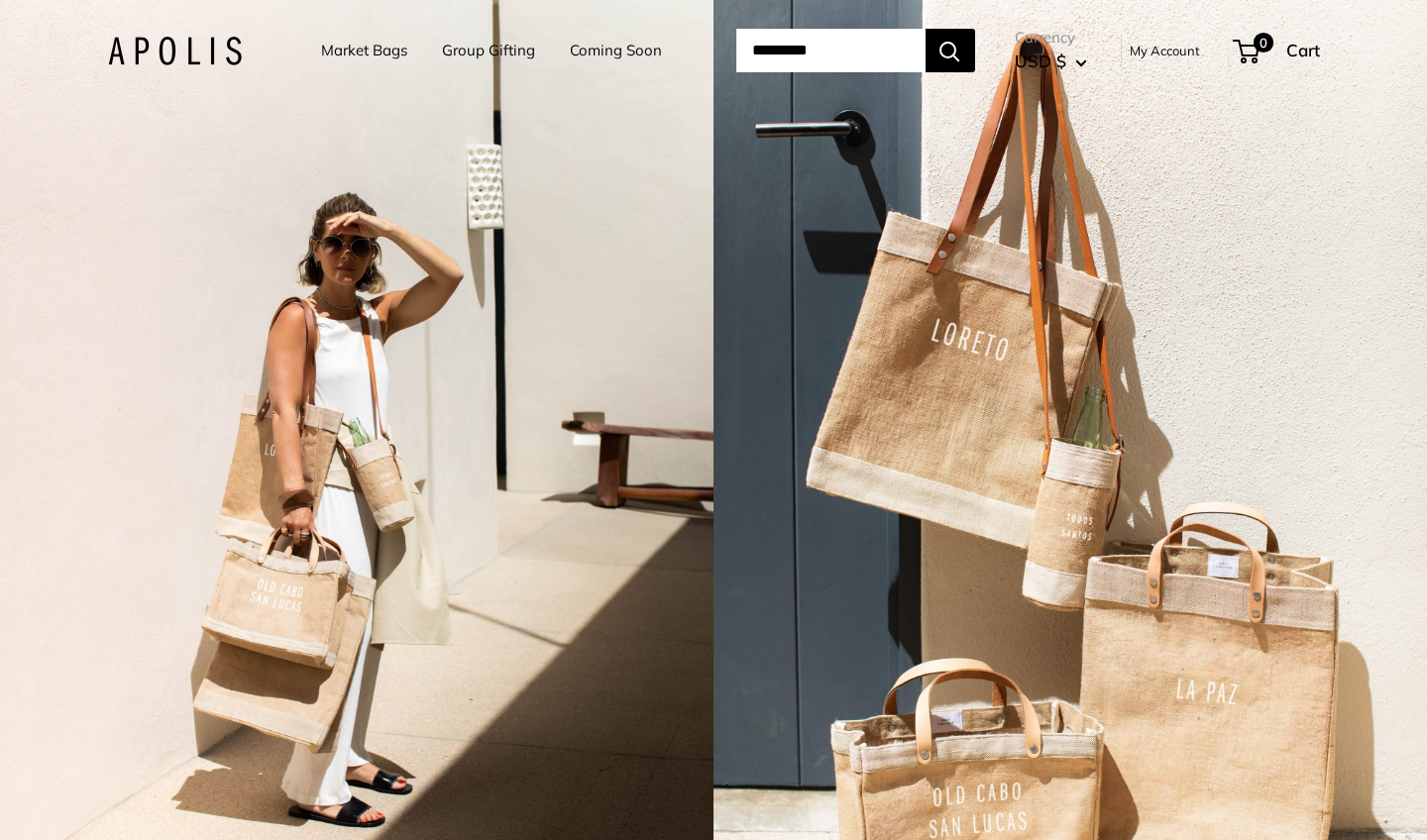 click on "Market Bags" at bounding box center [364, 51] 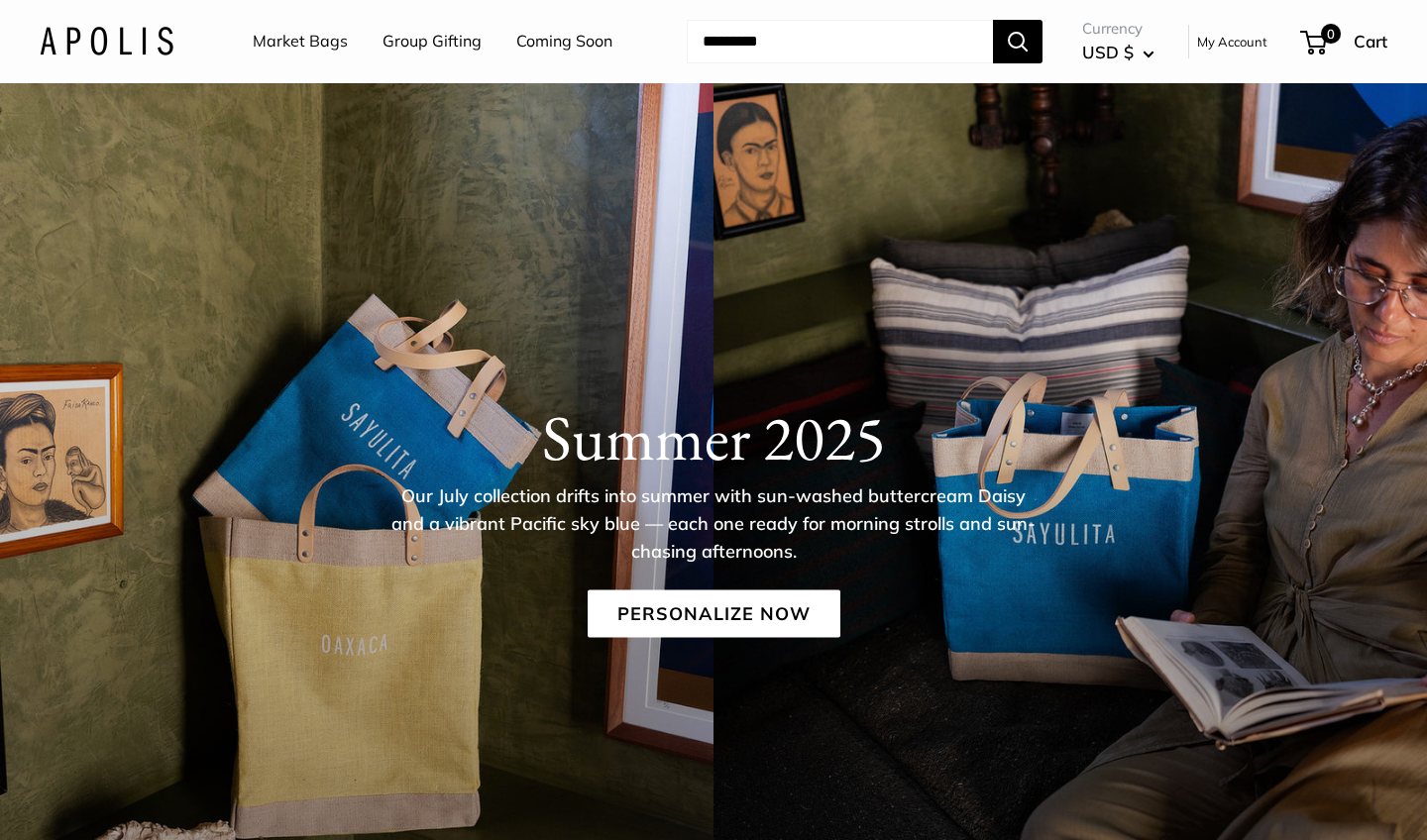 scroll, scrollTop: 0, scrollLeft: 0, axis: both 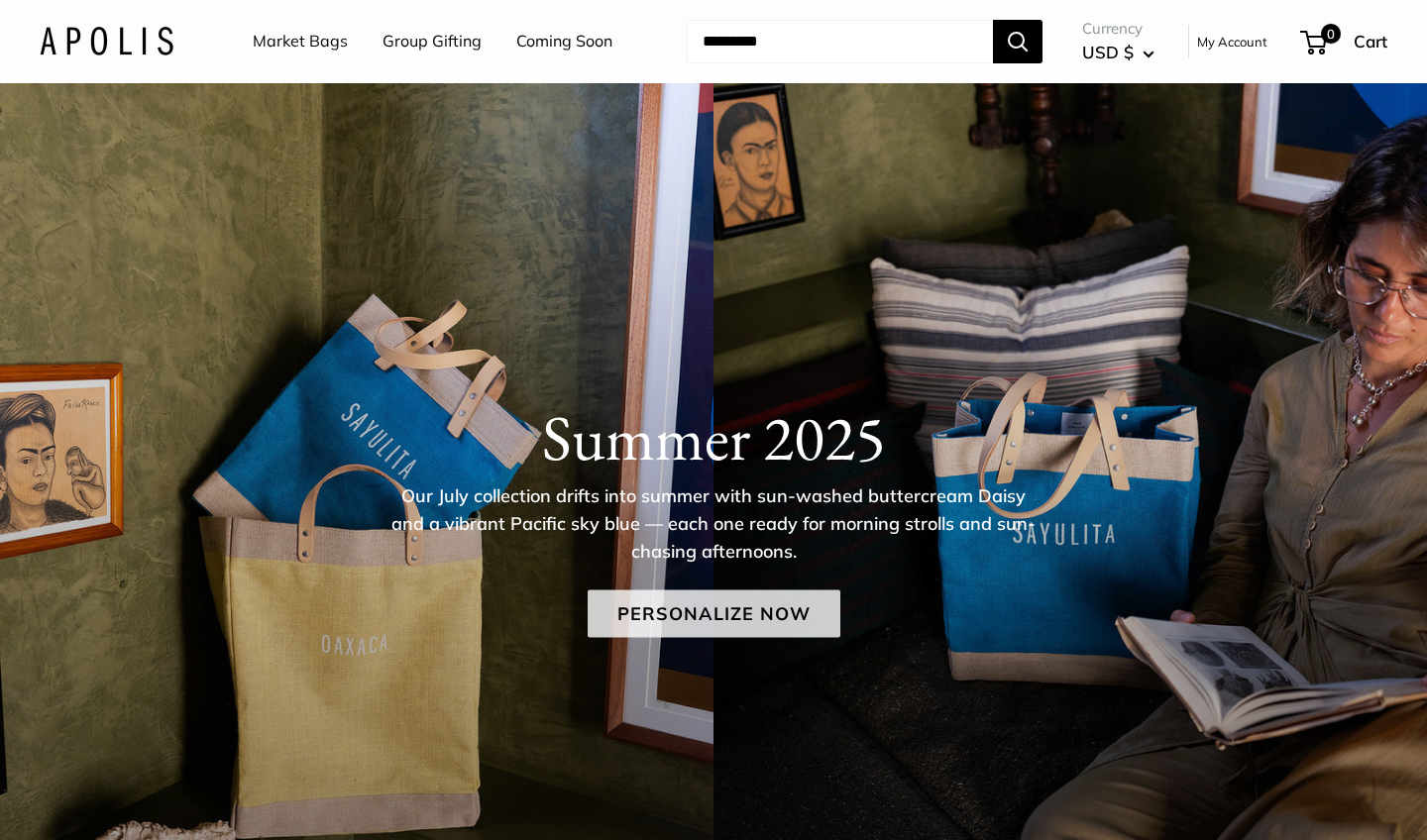 click on "Personalize Now" at bounding box center [714, 613] 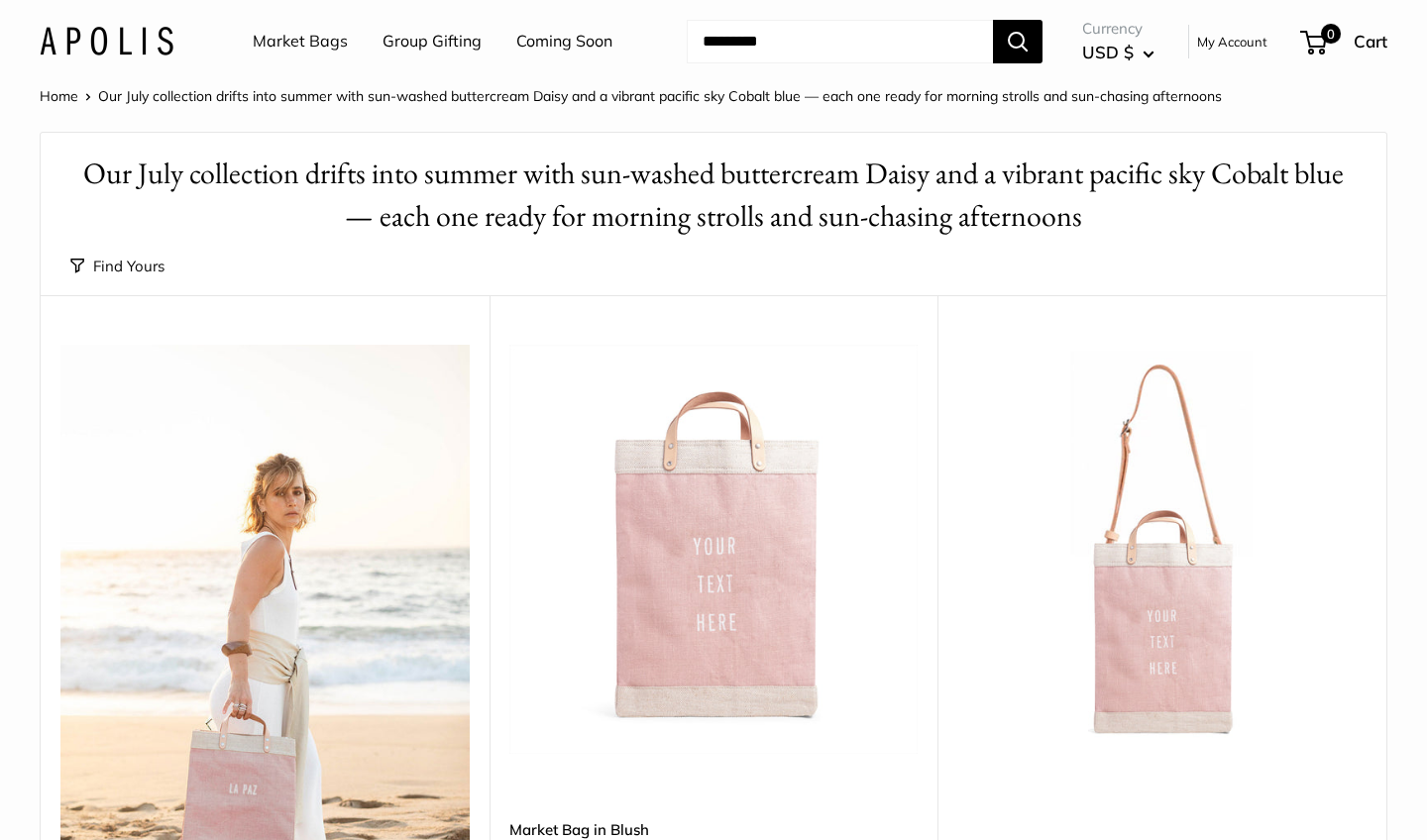 scroll, scrollTop: 0, scrollLeft: 0, axis: both 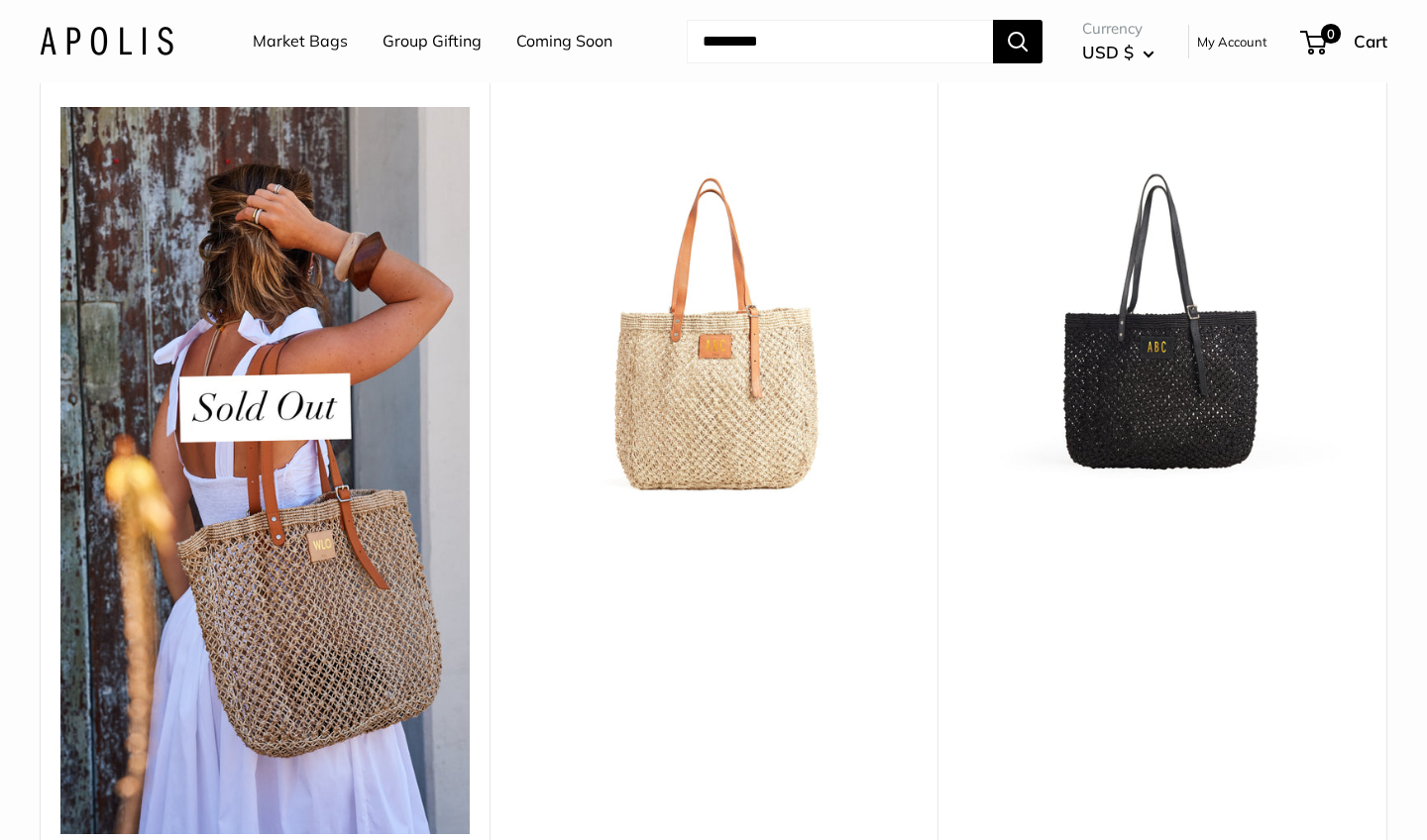 click at bounding box center [0, 0] 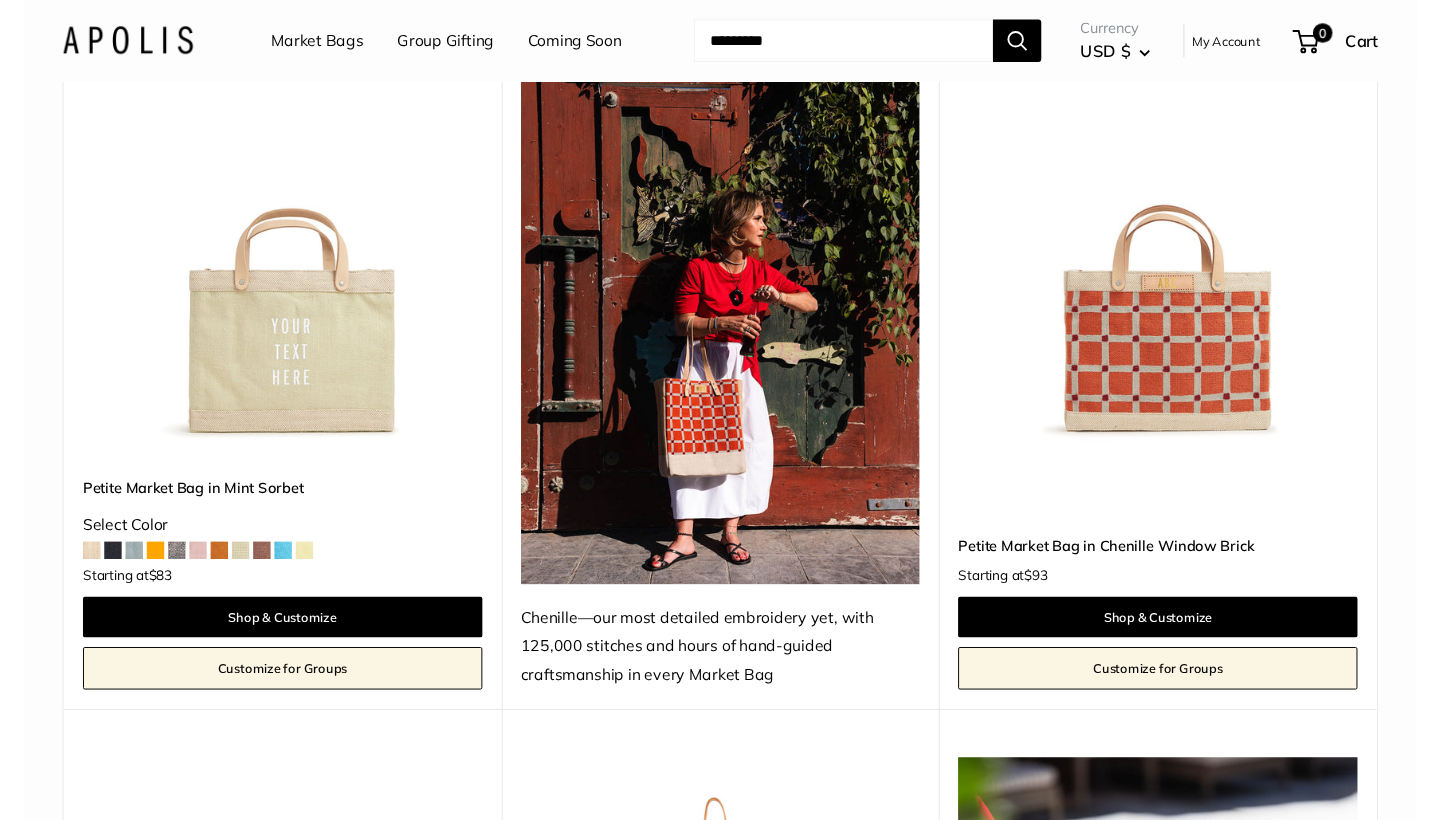 scroll, scrollTop: 7716, scrollLeft: 0, axis: vertical 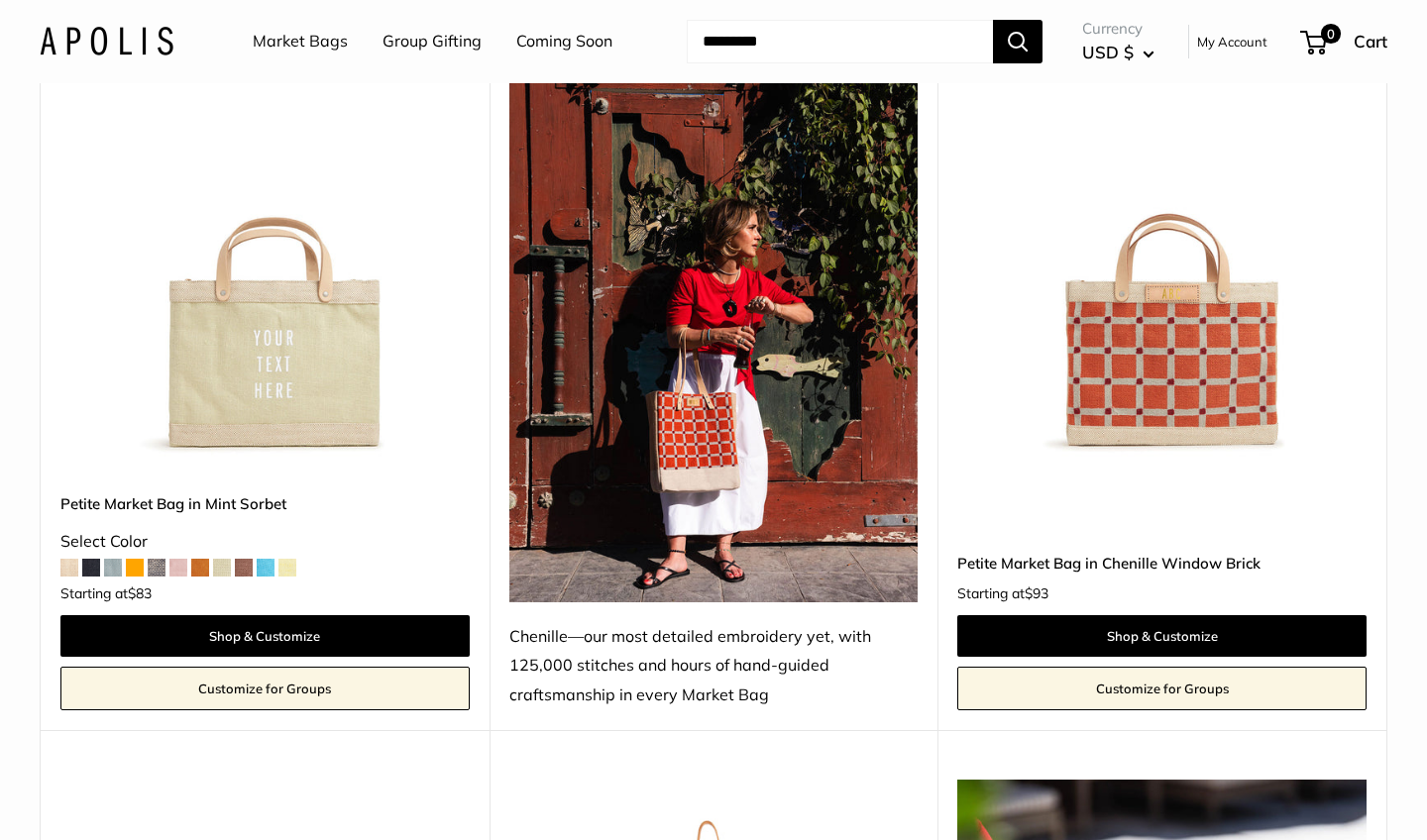 click on "Coming Soon" at bounding box center [564, 42] 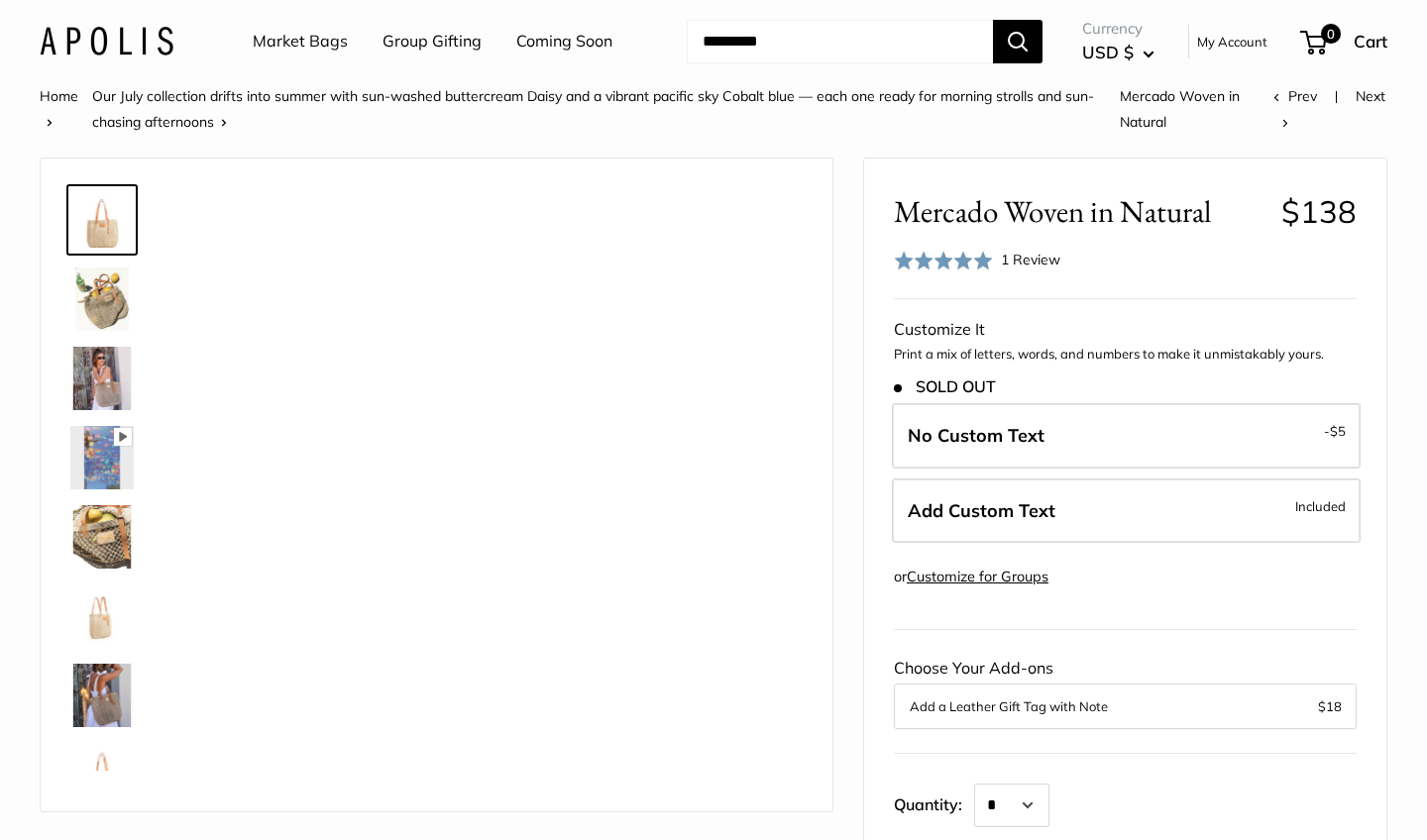 scroll, scrollTop: 0, scrollLeft: 0, axis: both 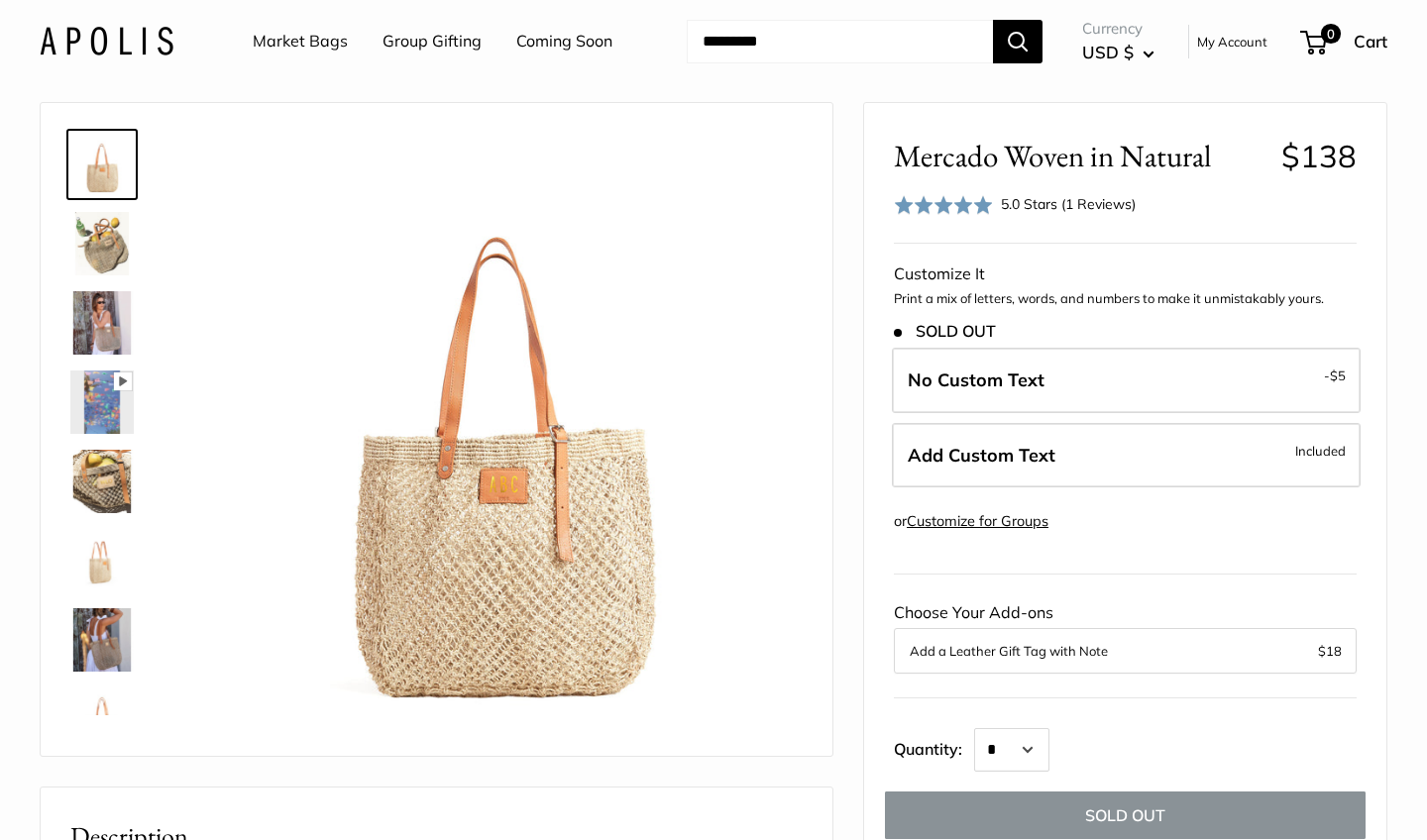 click at bounding box center [102, 244] 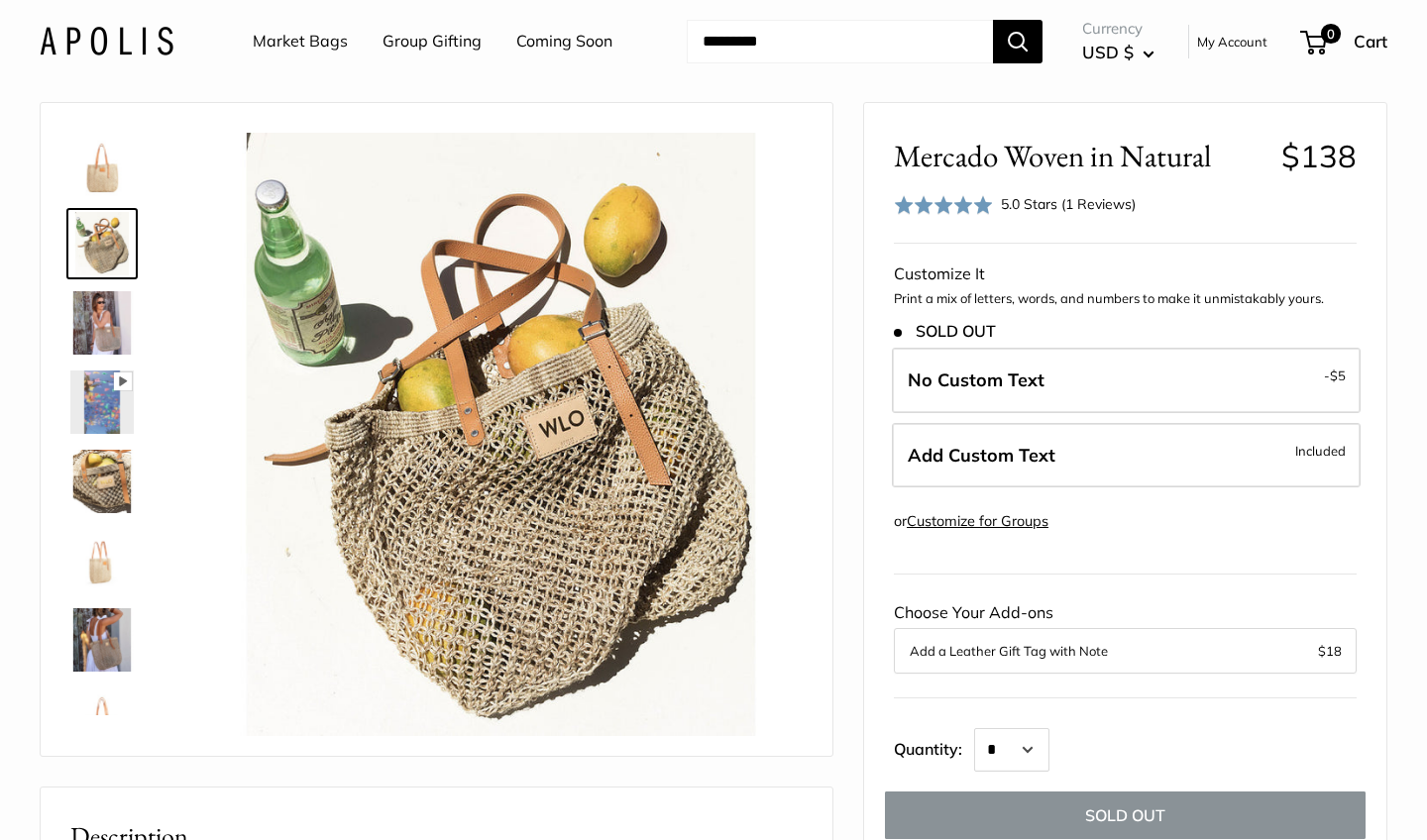 click at bounding box center [102, 323] 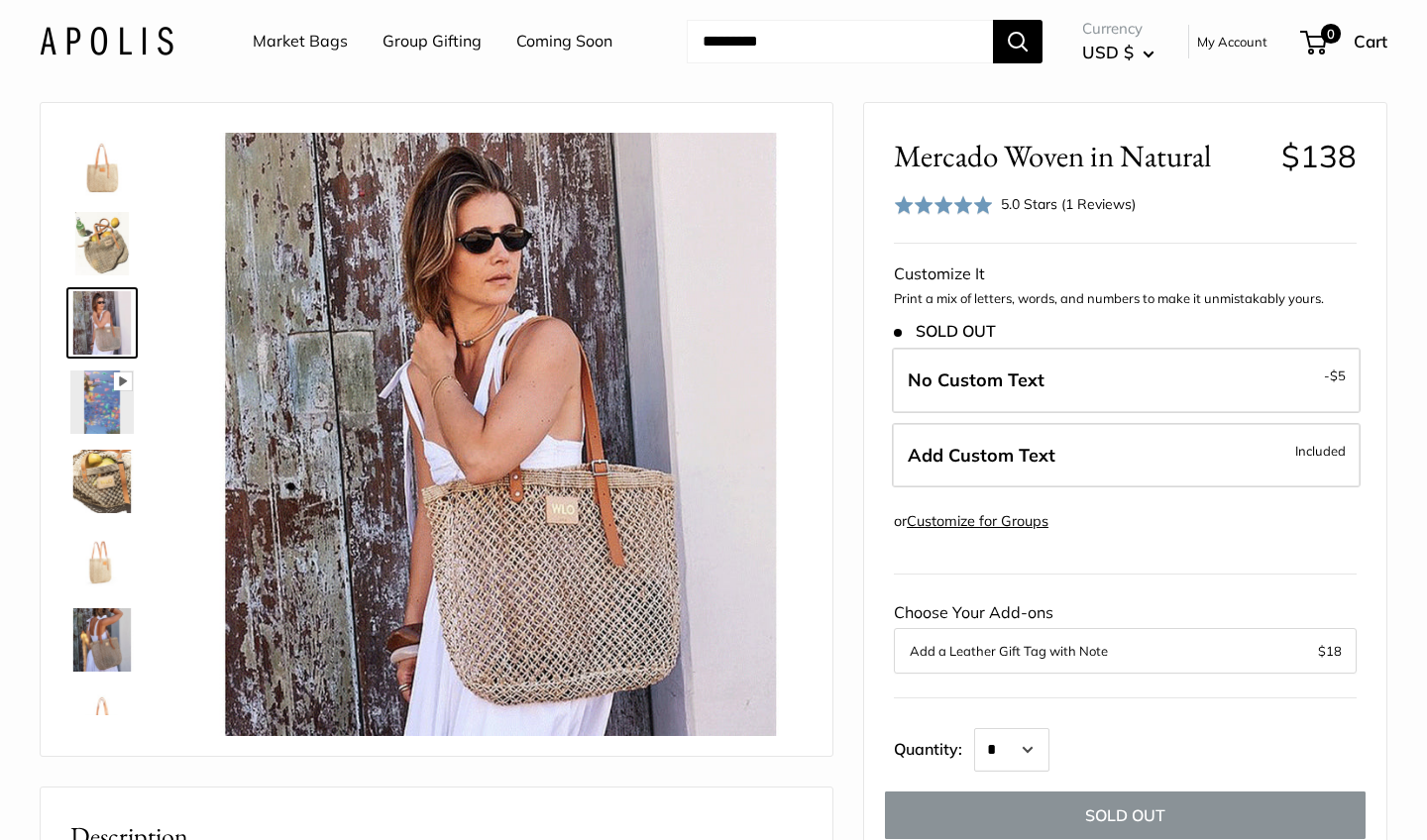 click at bounding box center (102, 402) 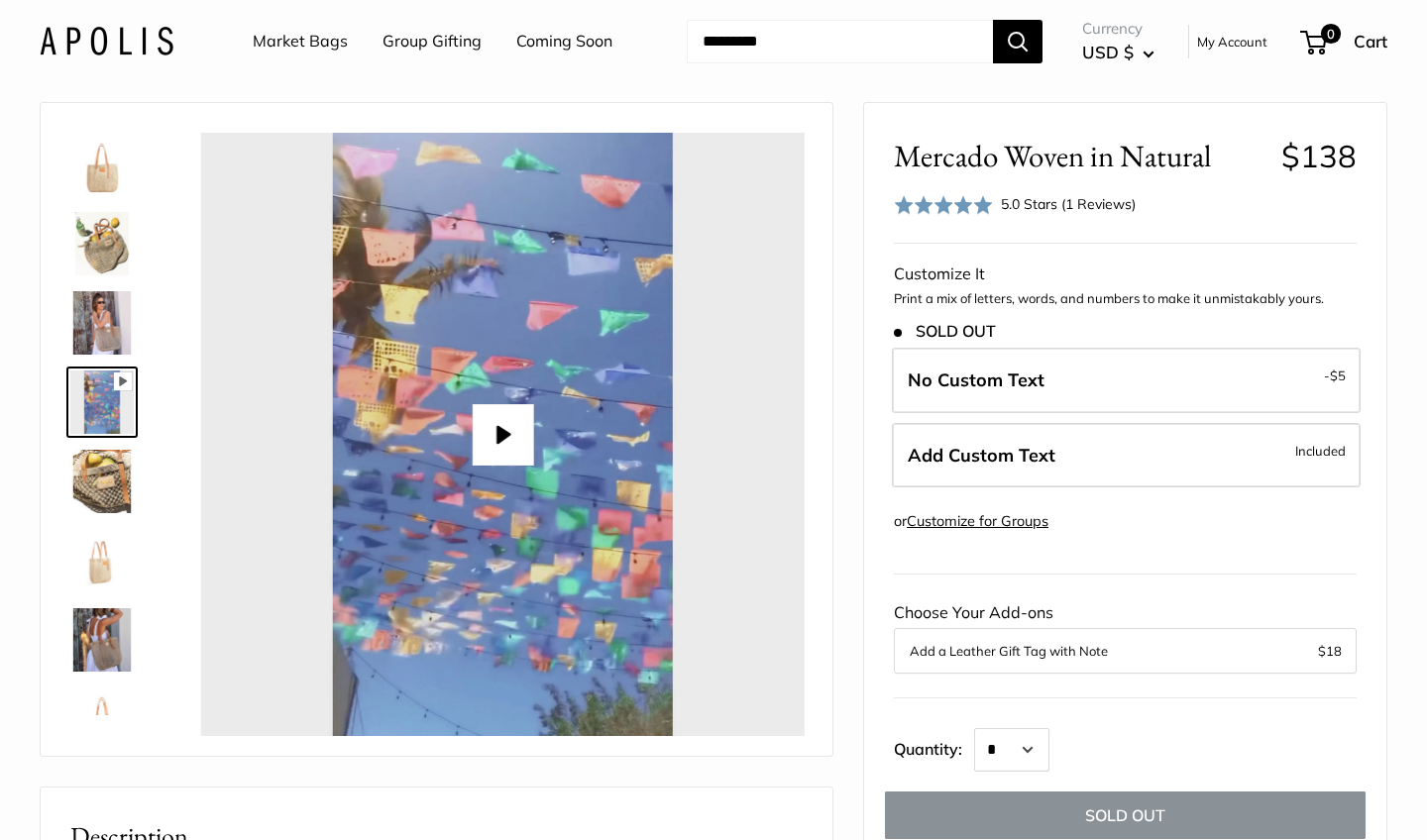 click at bounding box center [102, 481] 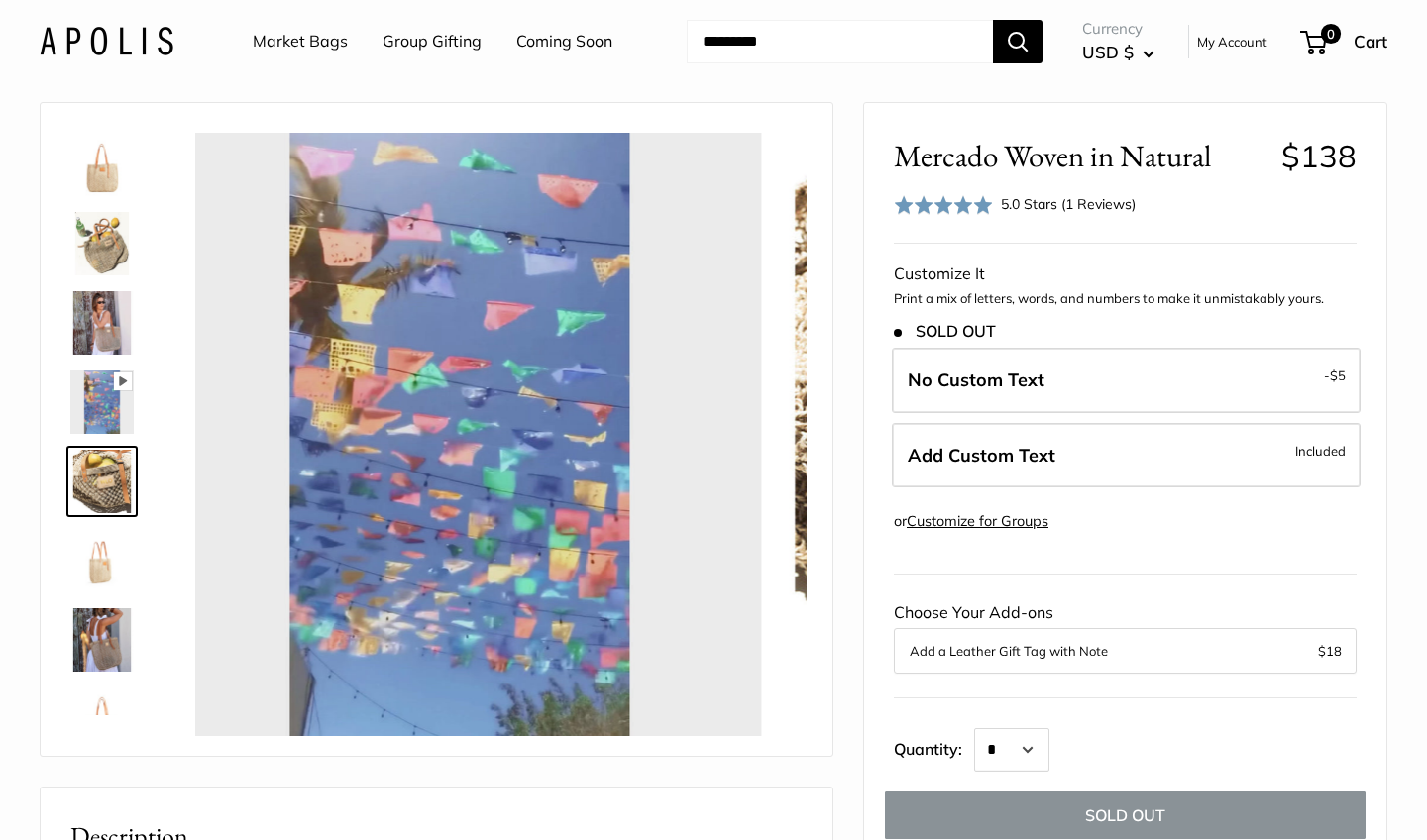 scroll, scrollTop: 61, scrollLeft: 0, axis: vertical 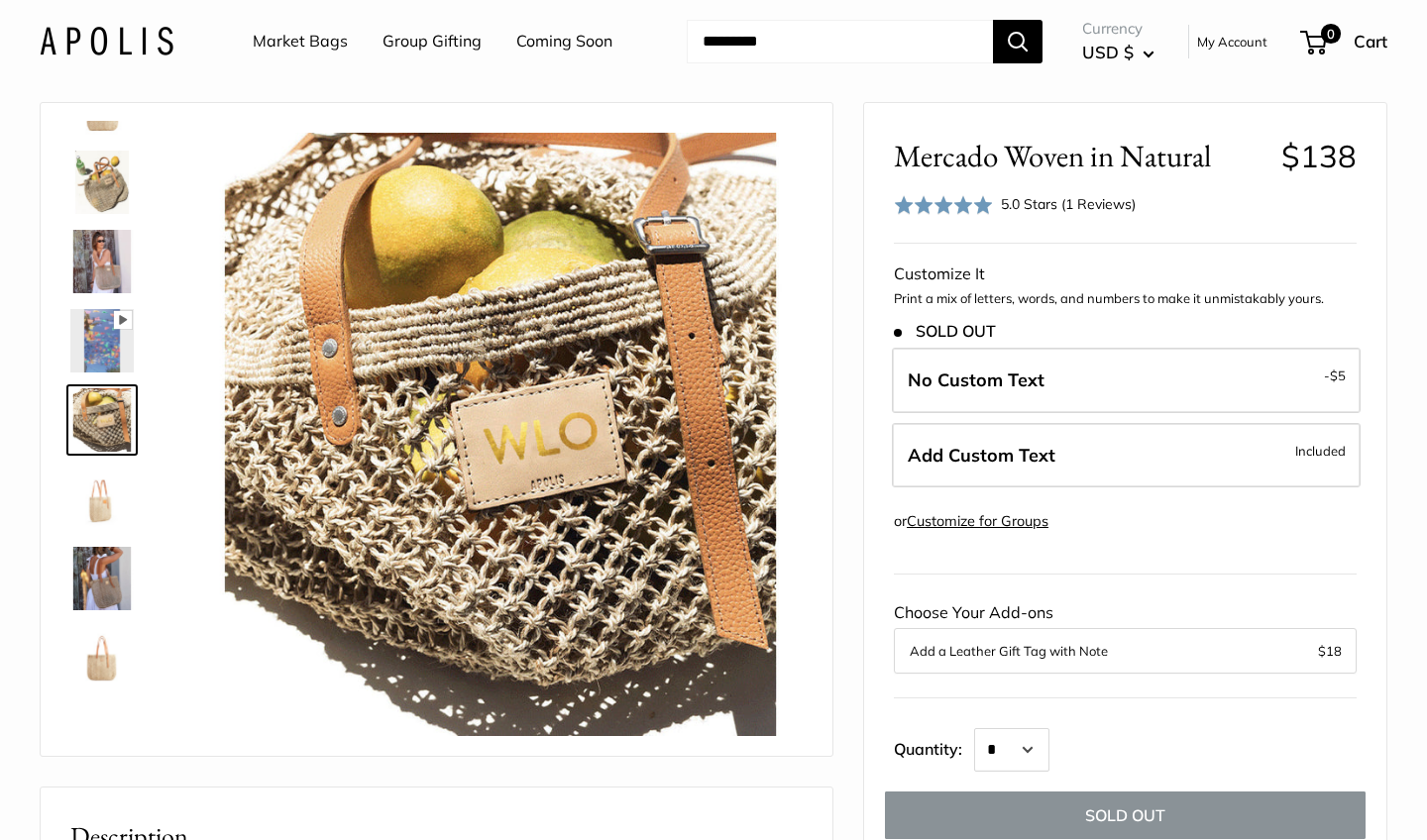 click at bounding box center (102, 499) 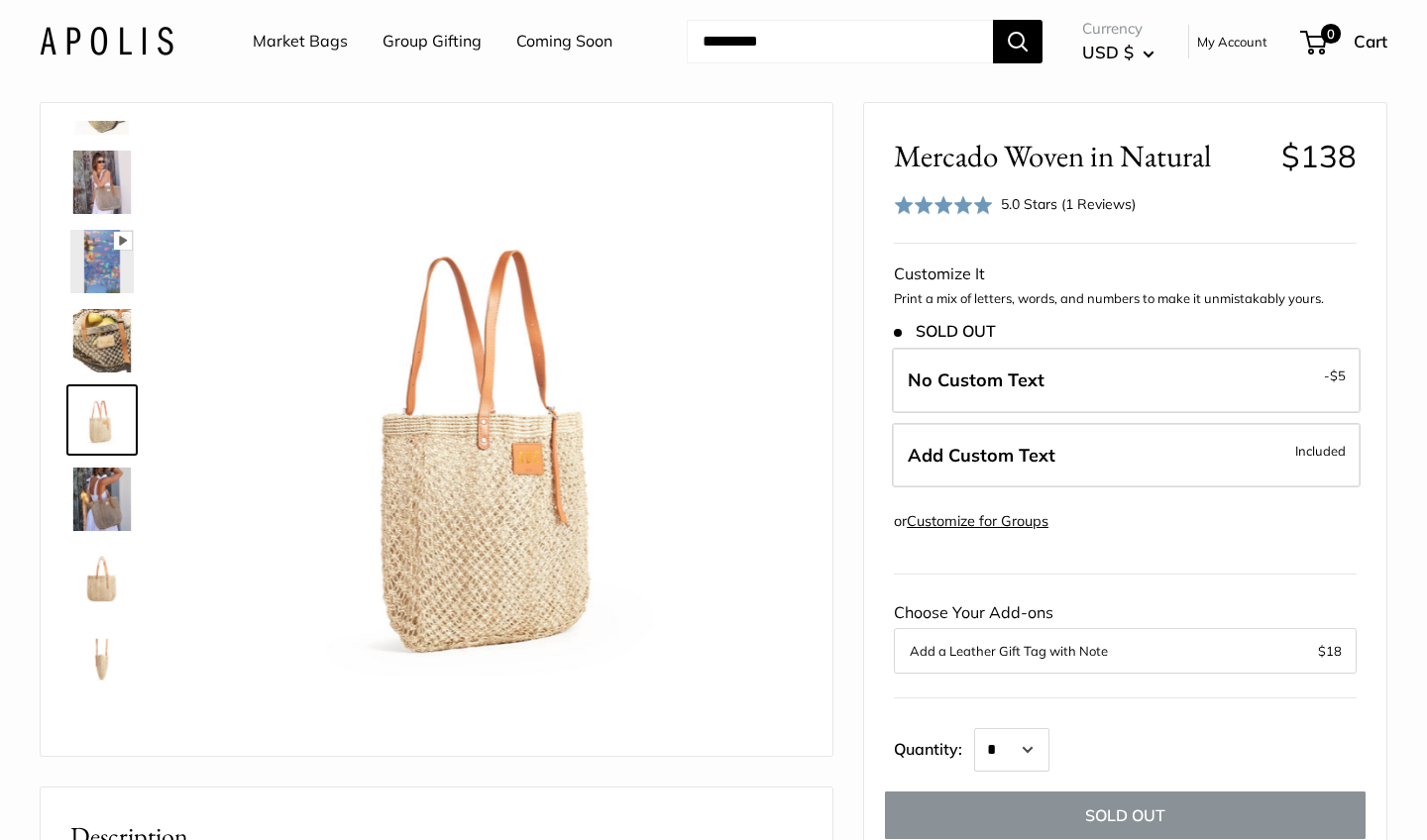 click at bounding box center [102, 499] 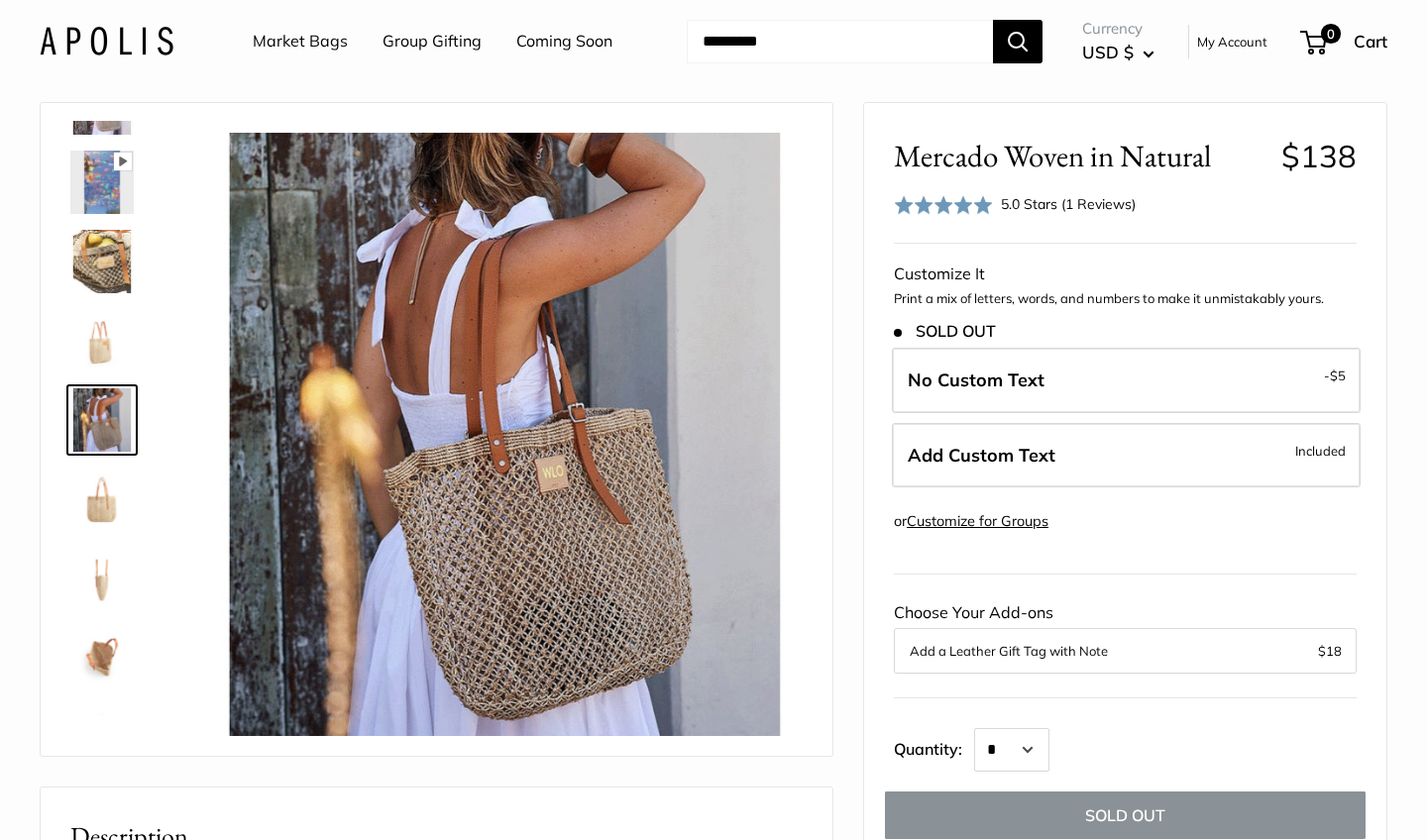 click at bounding box center (102, 499) 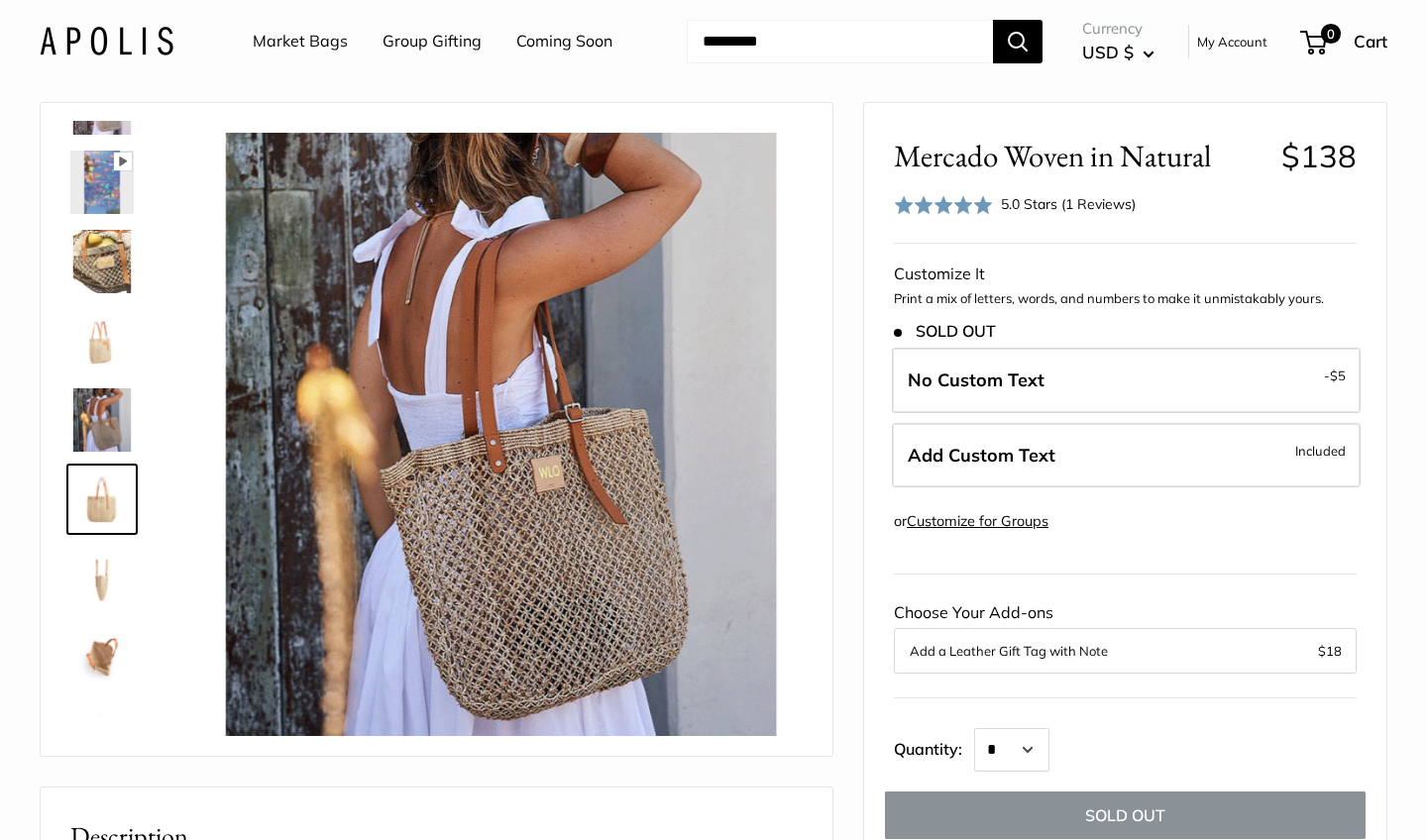 scroll, scrollTop: 285, scrollLeft: 0, axis: vertical 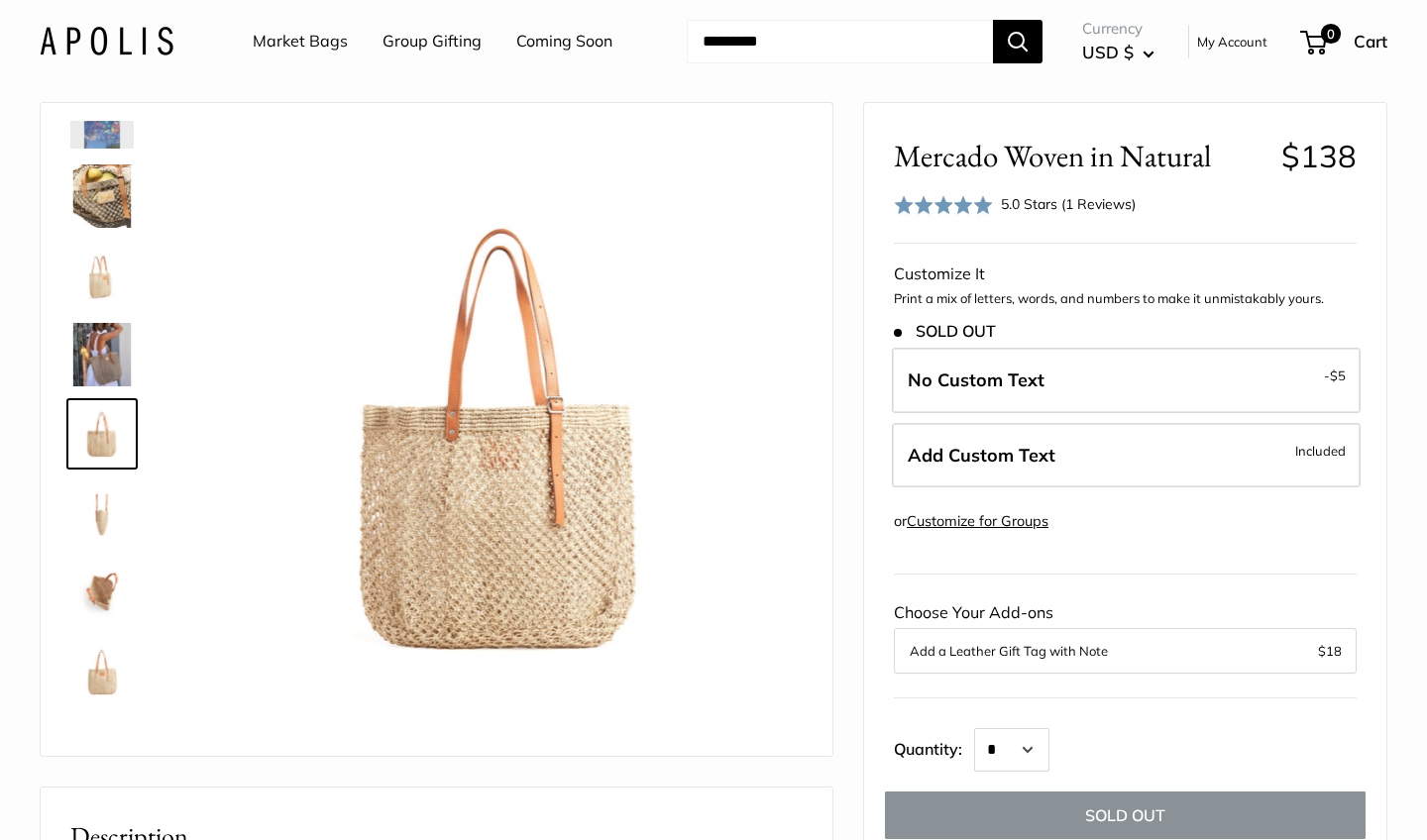 click at bounding box center (102, 513) 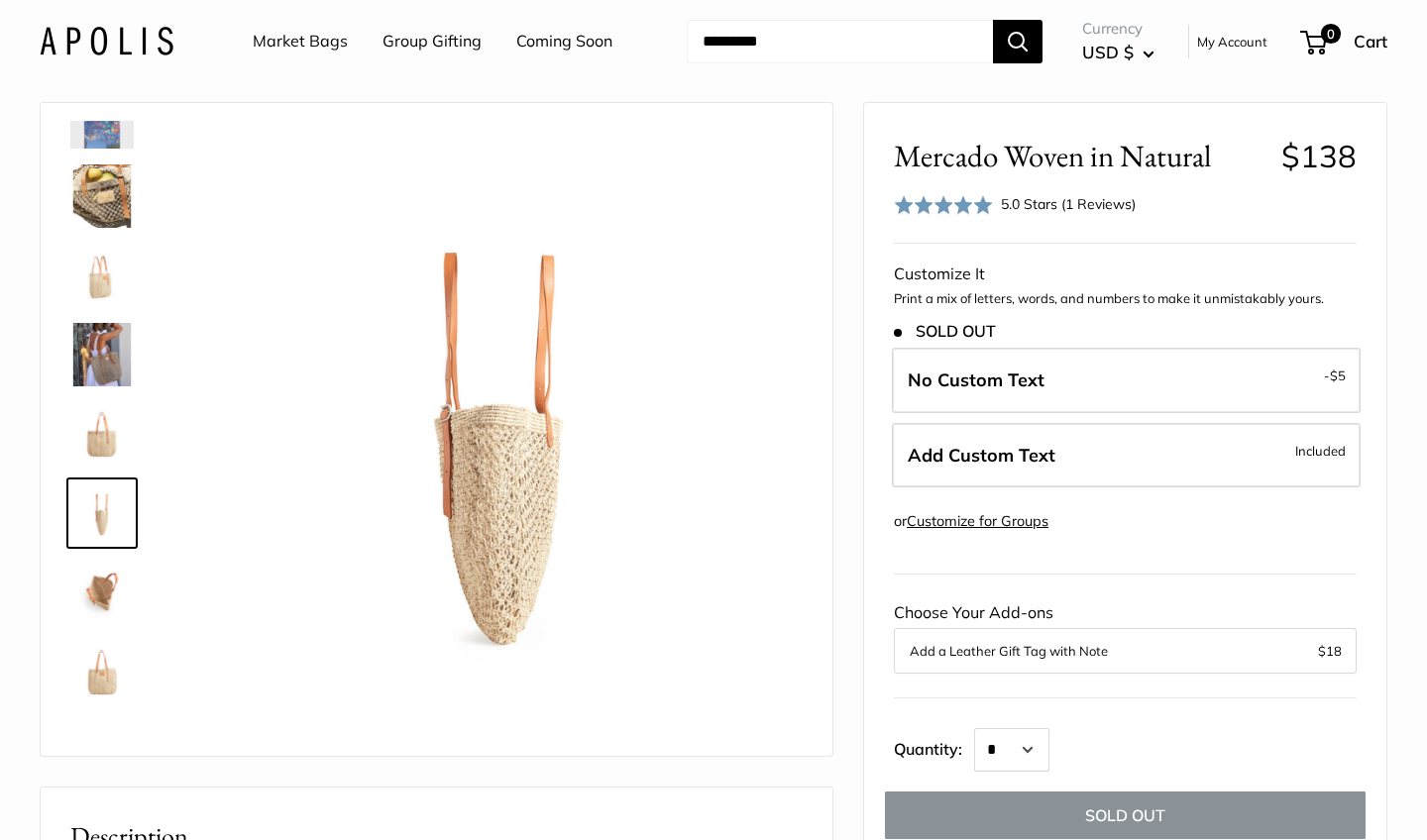 click at bounding box center [102, 592] 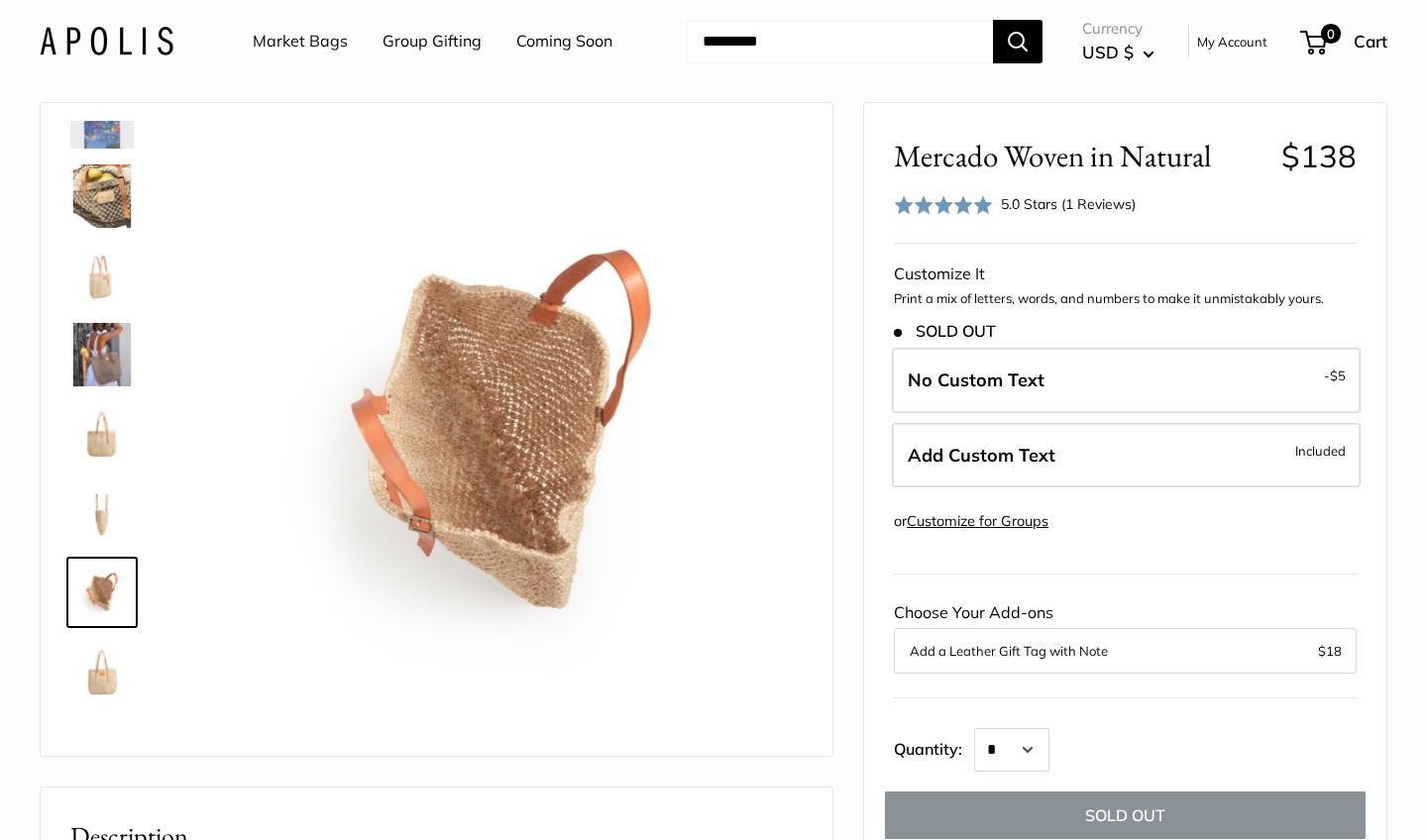 click at bounding box center [102, 672] 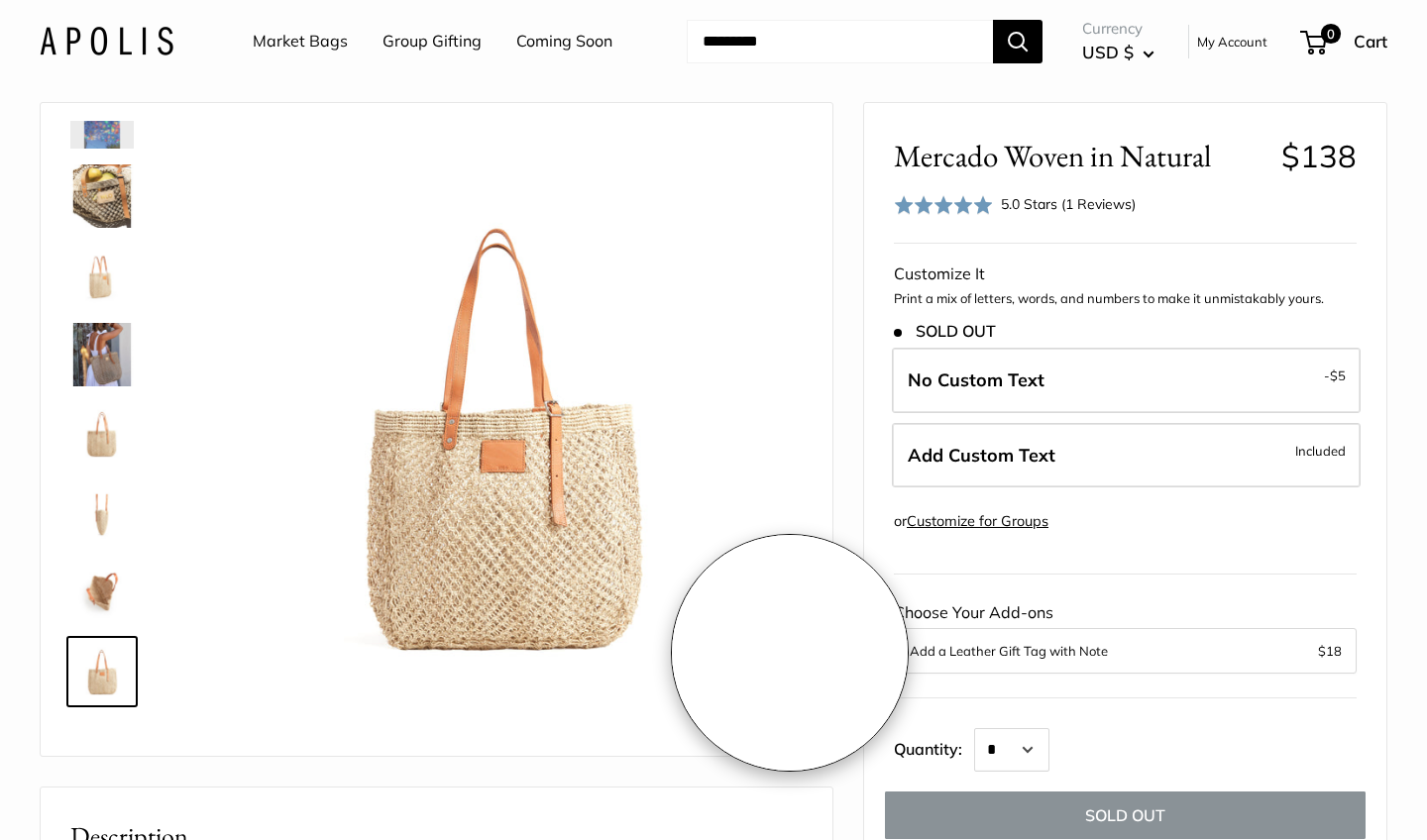 scroll, scrollTop: 285, scrollLeft: 0, axis: vertical 